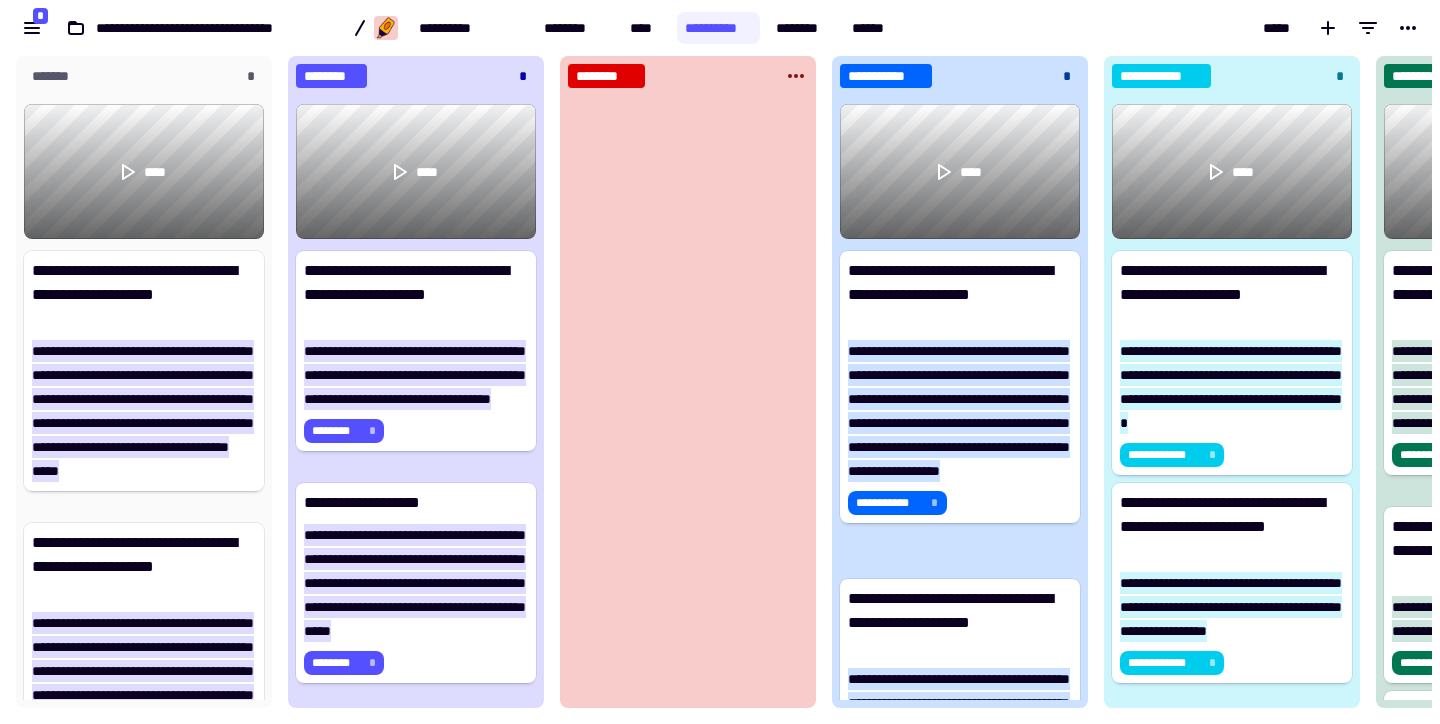 scroll, scrollTop: 0, scrollLeft: 0, axis: both 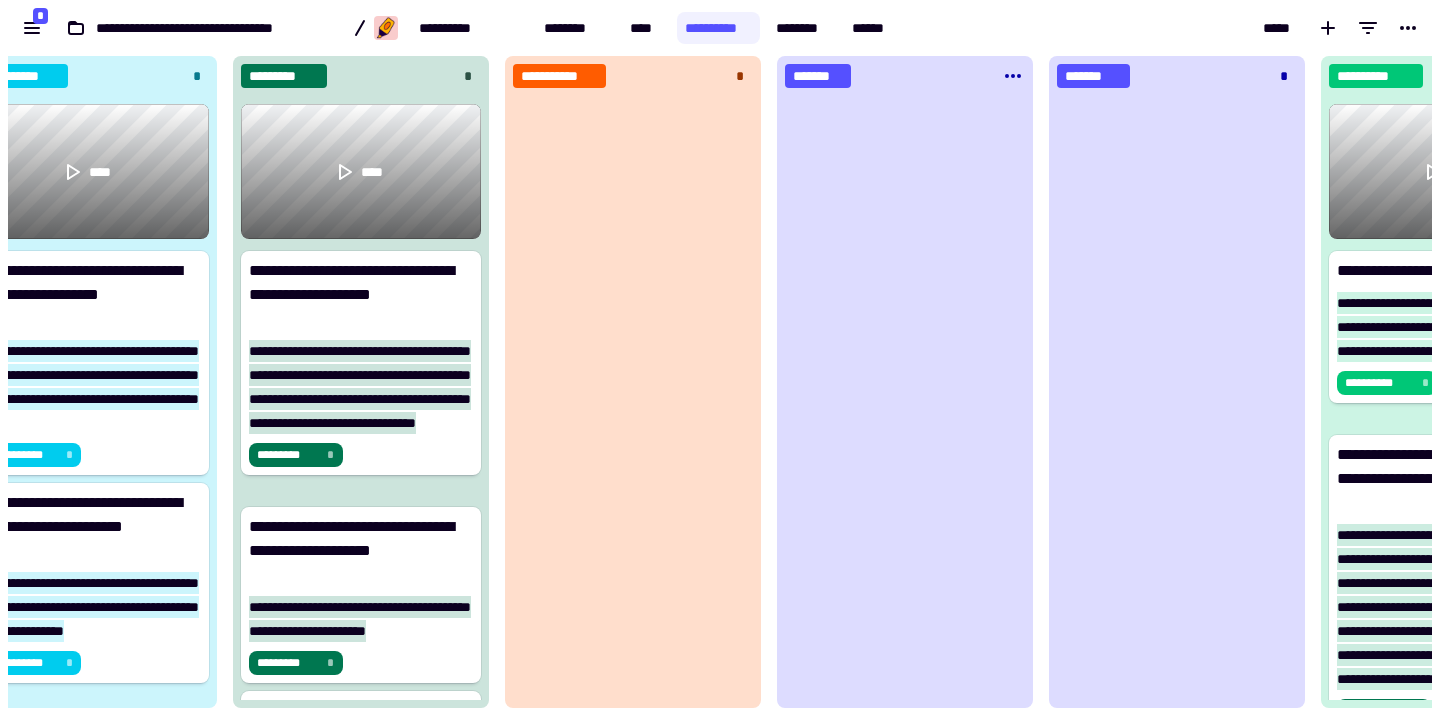 click on "*******" 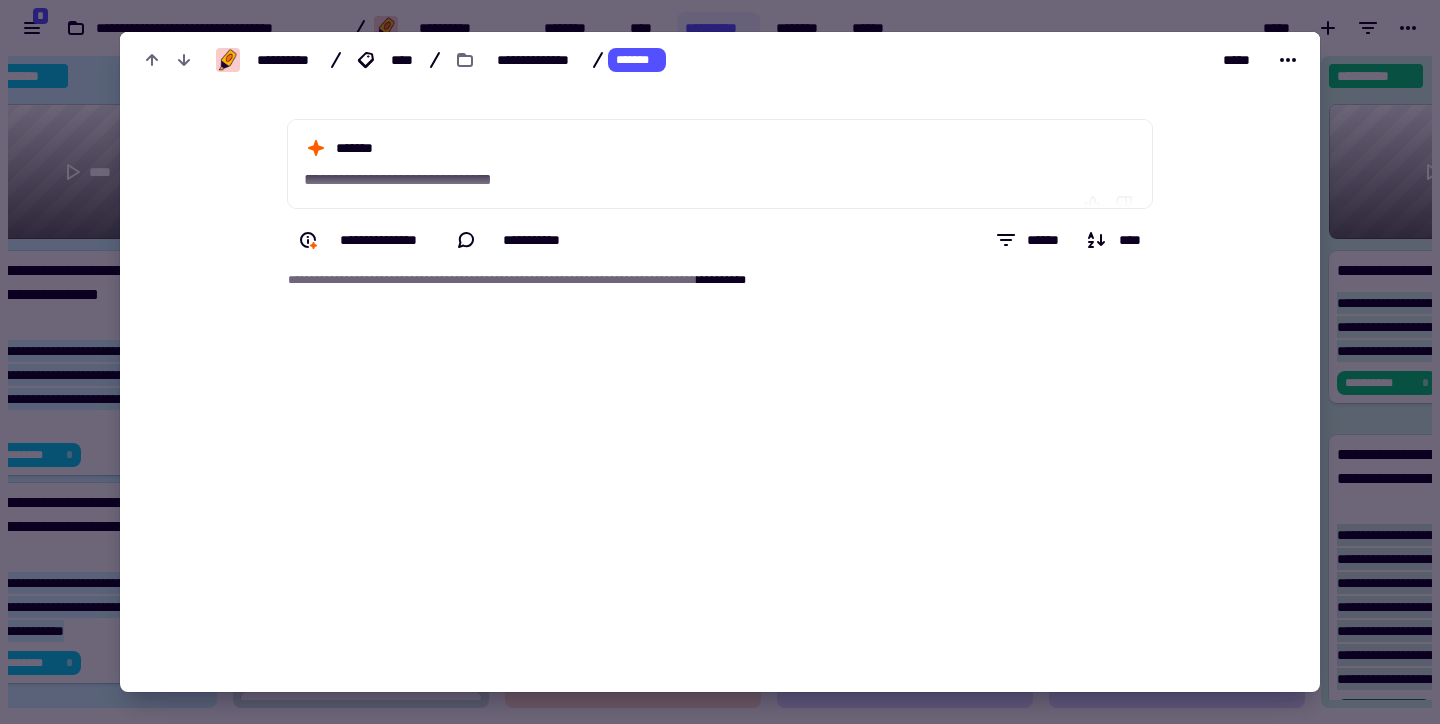 click on "*******" at bounding box center (636, 60) 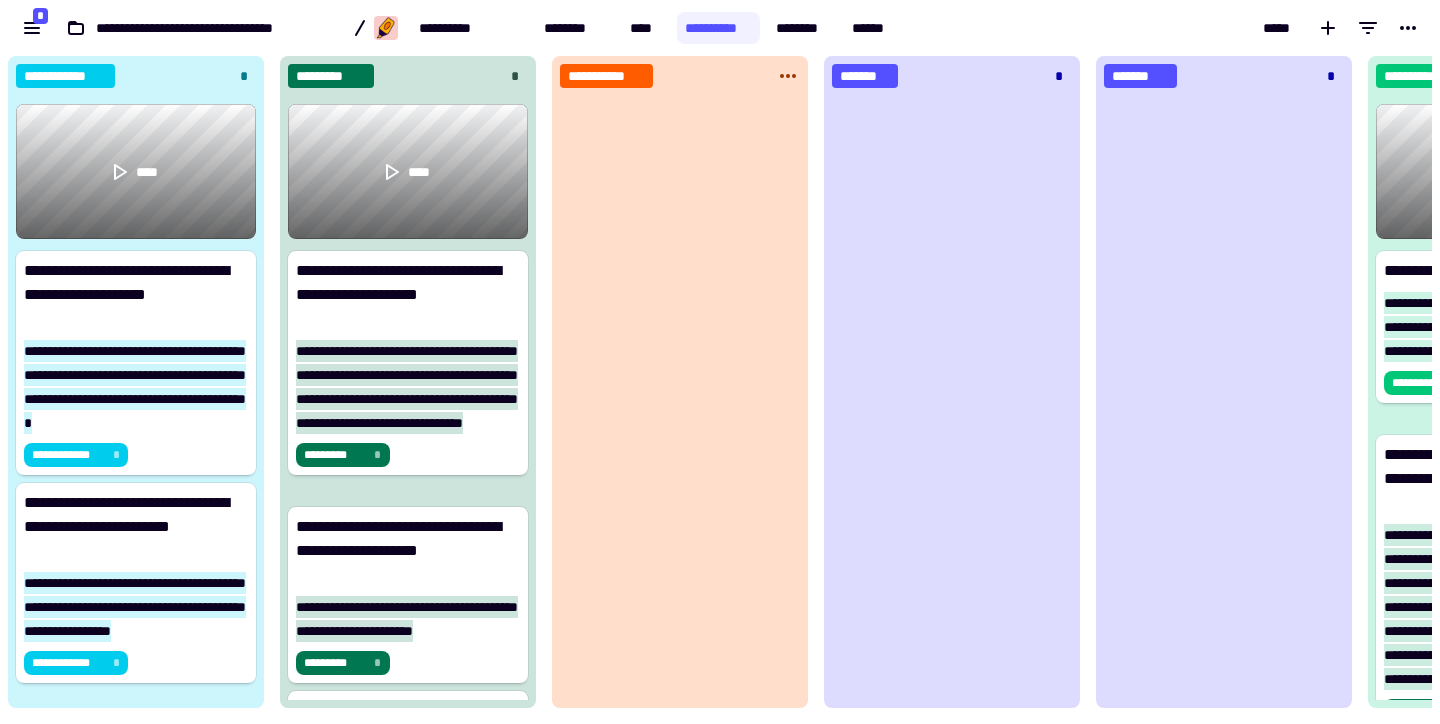 scroll, scrollTop: 0, scrollLeft: 1087, axis: horizontal 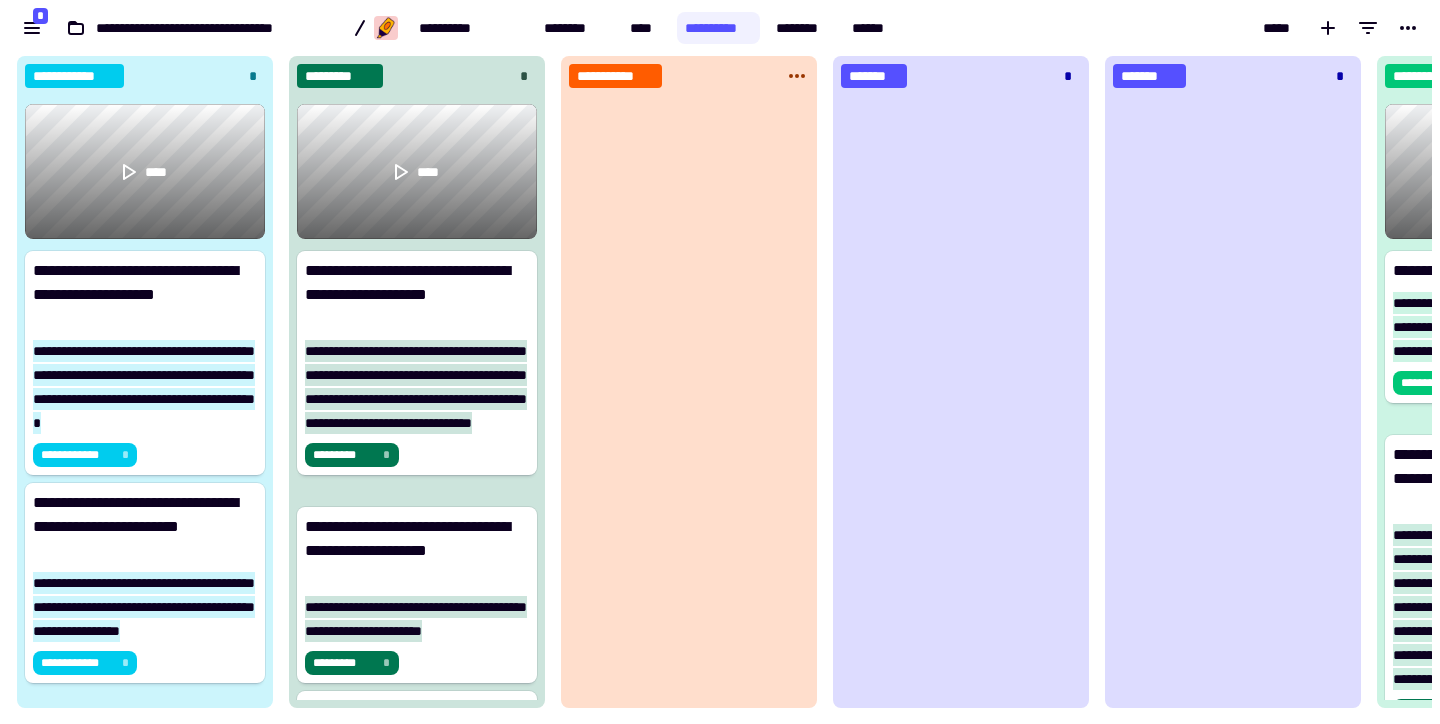 click 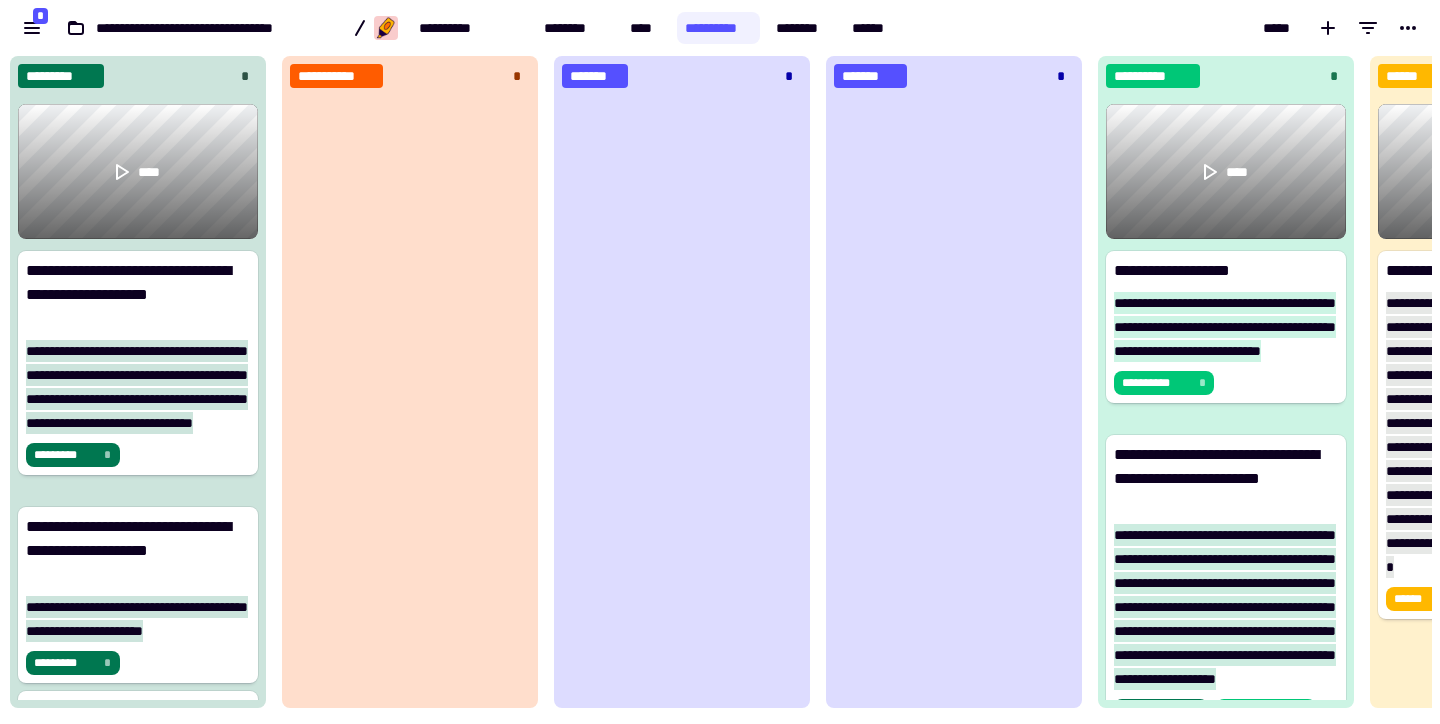 scroll, scrollTop: 0, scrollLeft: 1368, axis: horizontal 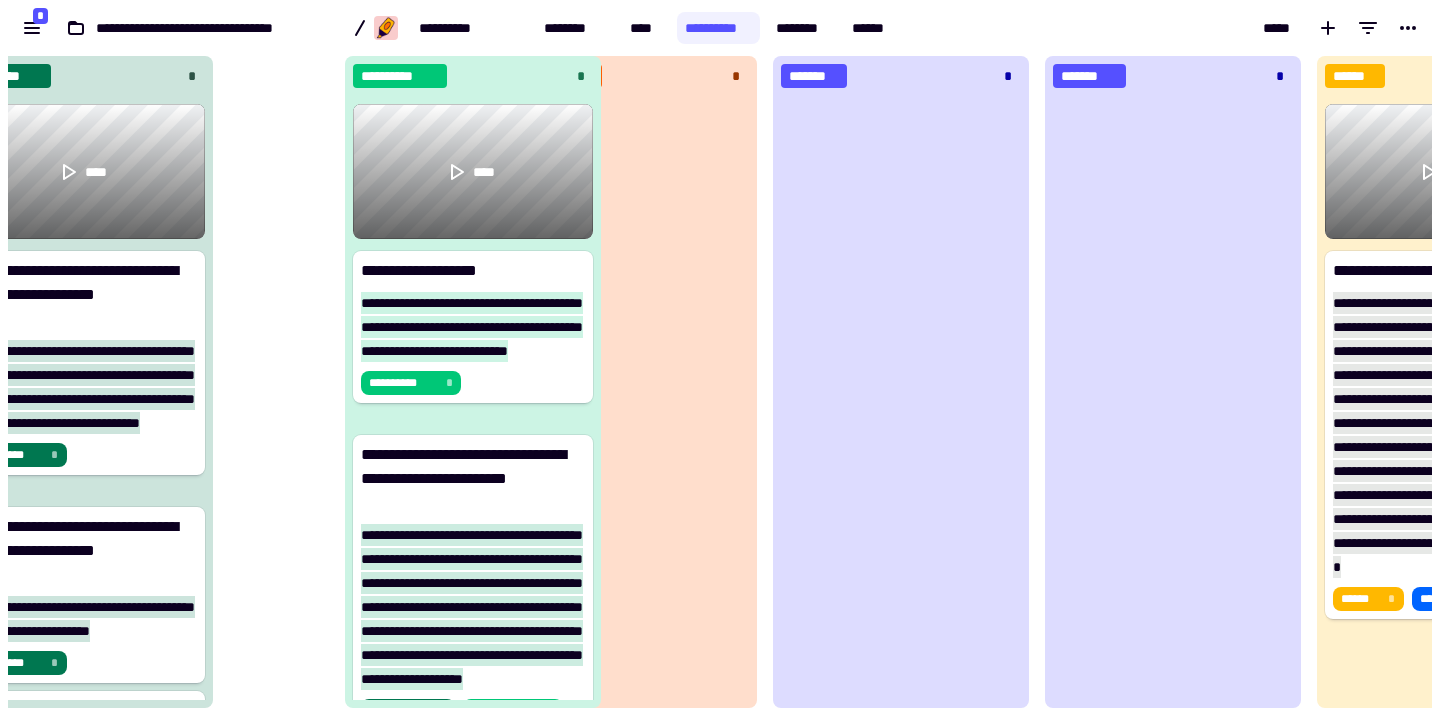 drag, startPoint x: 1206, startPoint y: 77, endPoint x: 495, endPoint y: 78, distance: 711.00073 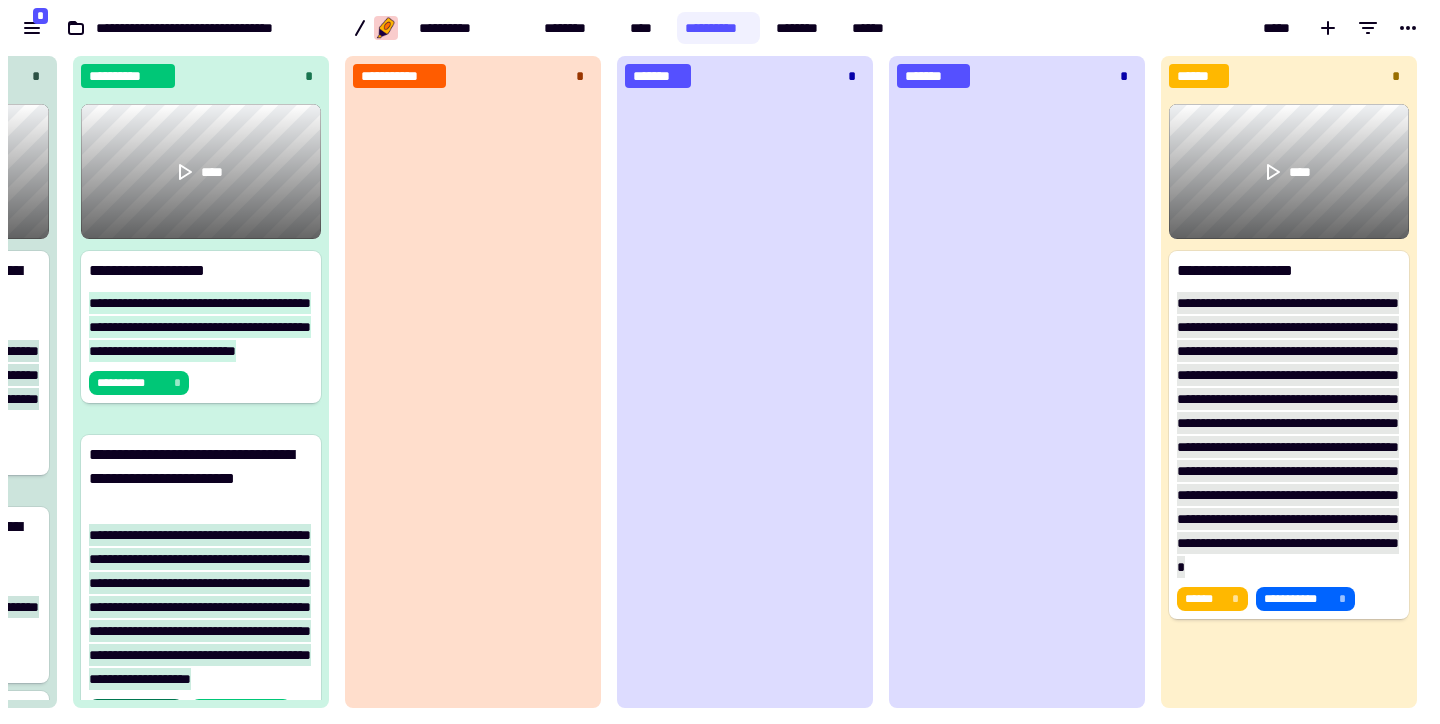 scroll, scrollTop: 0, scrollLeft: 1602, axis: horizontal 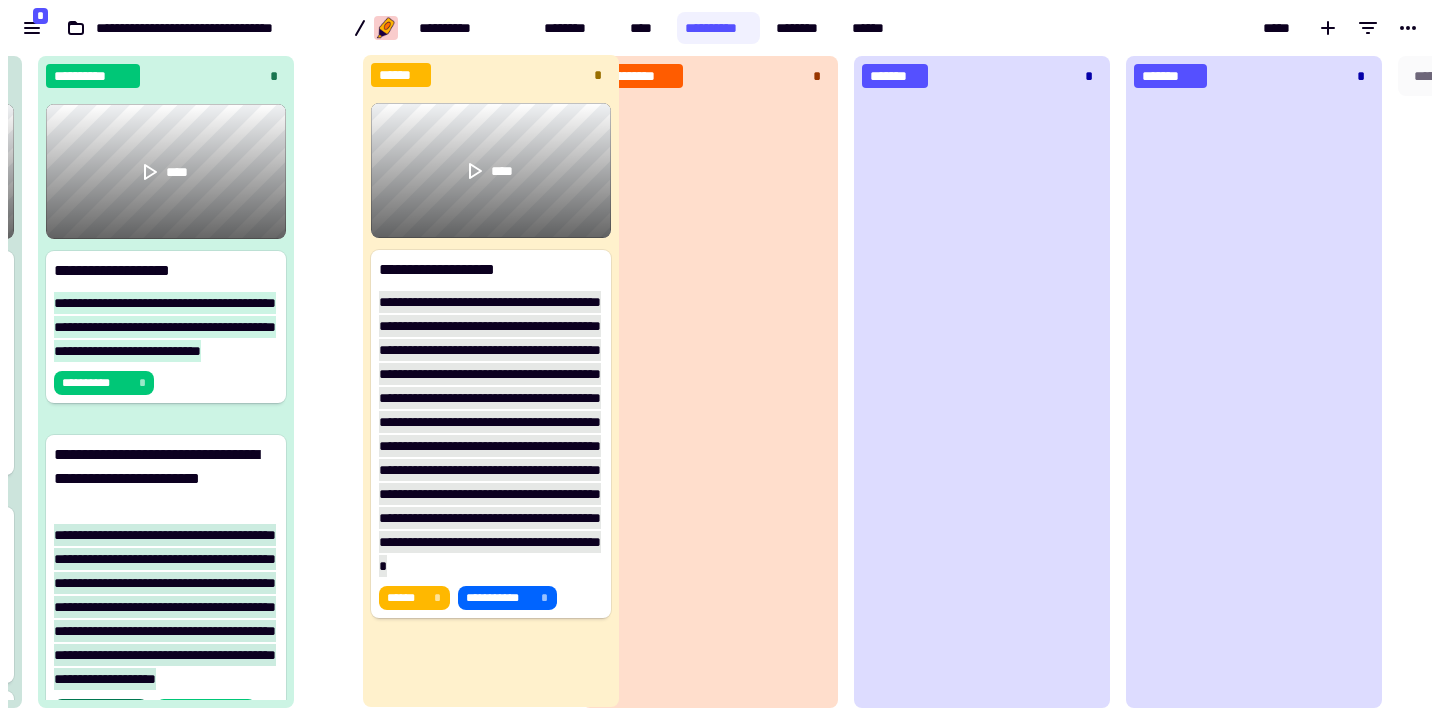 drag, startPoint x: 1263, startPoint y: 75, endPoint x: 481, endPoint y: 74, distance: 782.0006 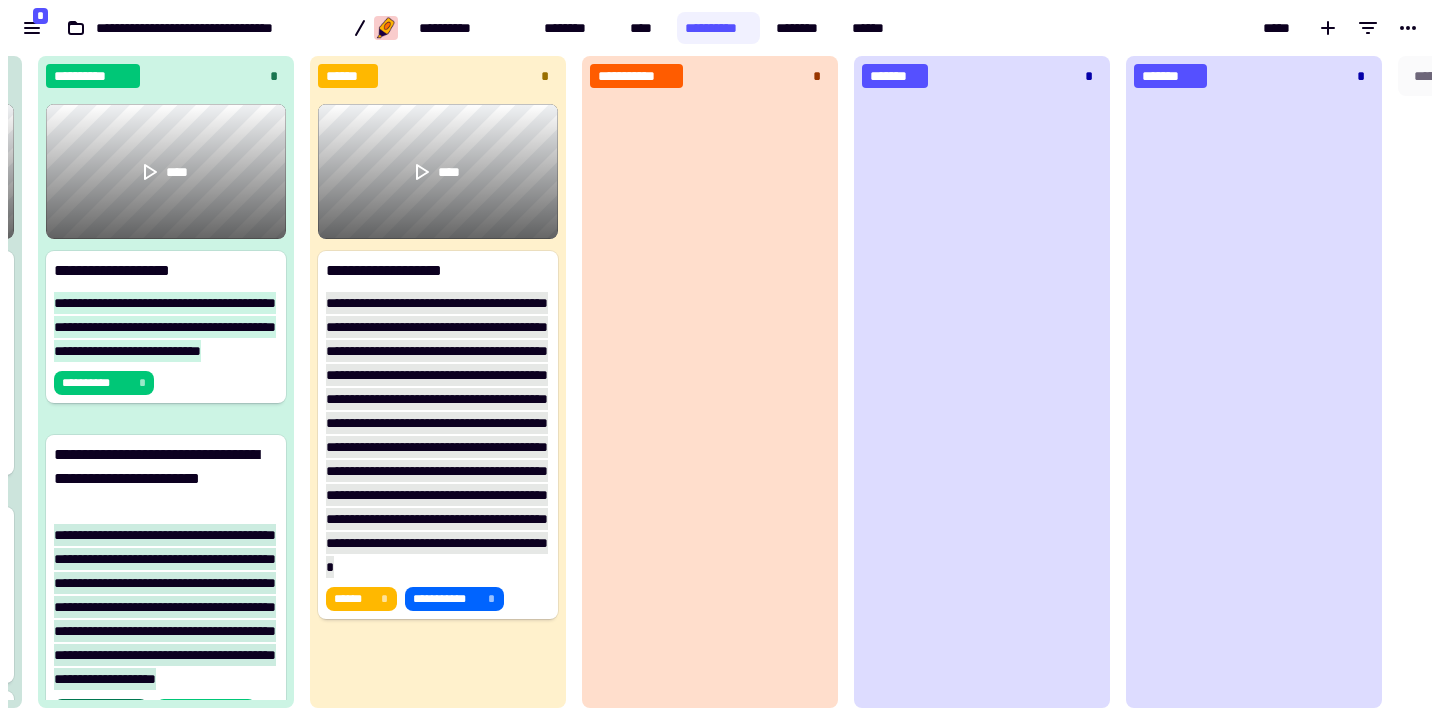 scroll, scrollTop: 0, scrollLeft: 1840, axis: horizontal 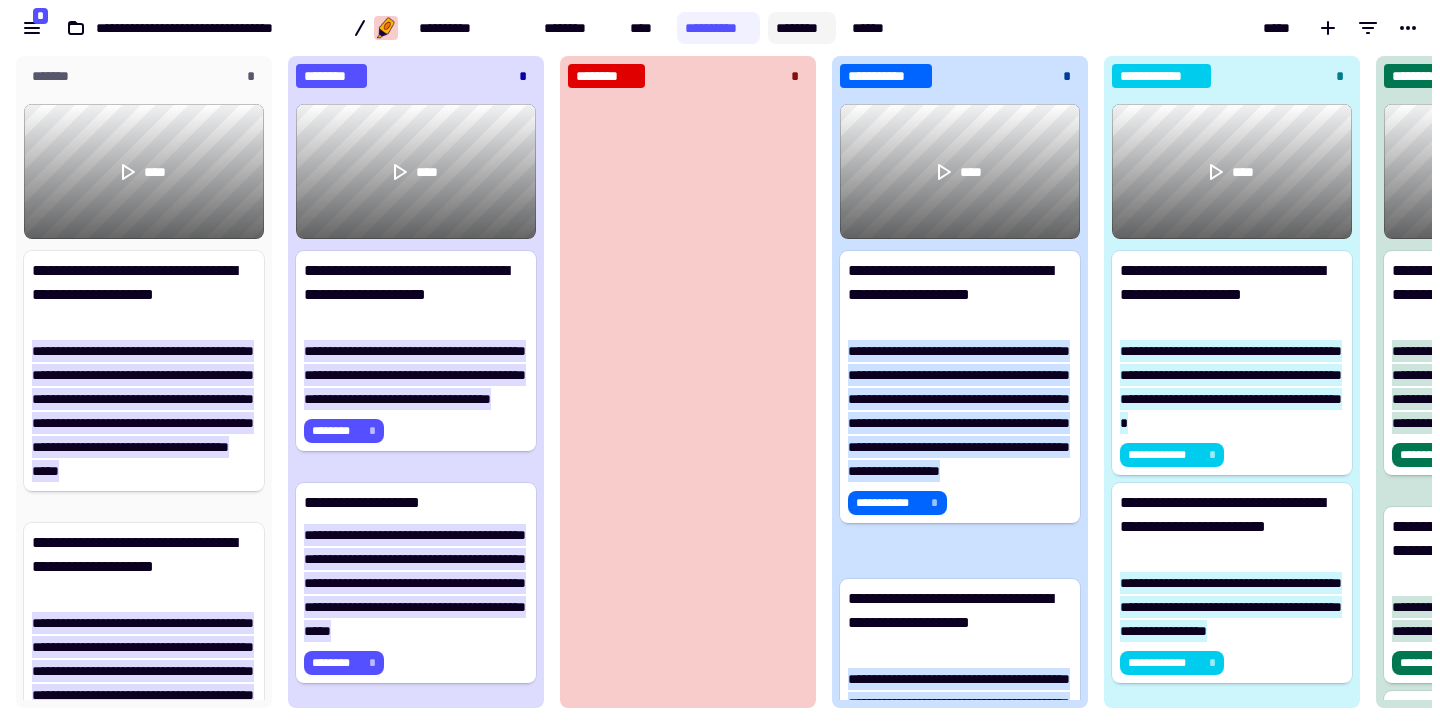 click on "********" 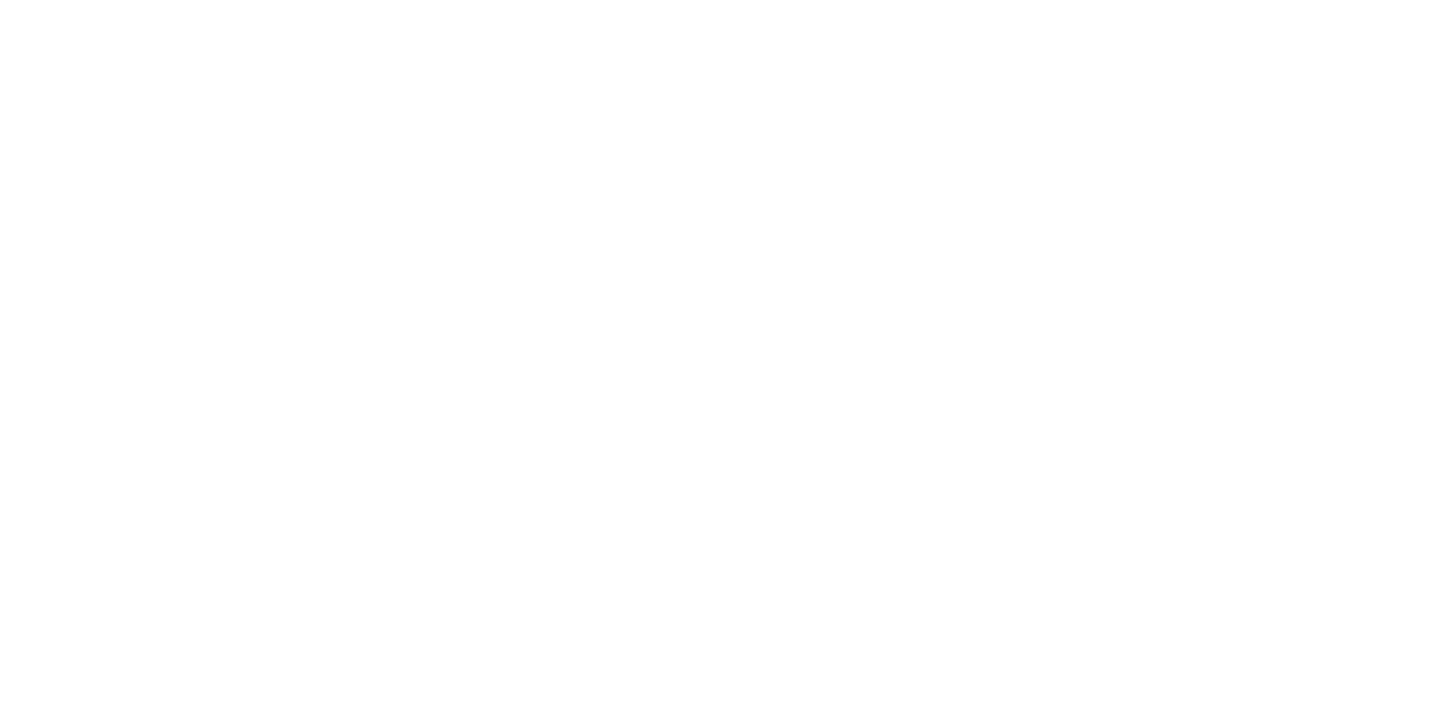scroll, scrollTop: 0, scrollLeft: 0, axis: both 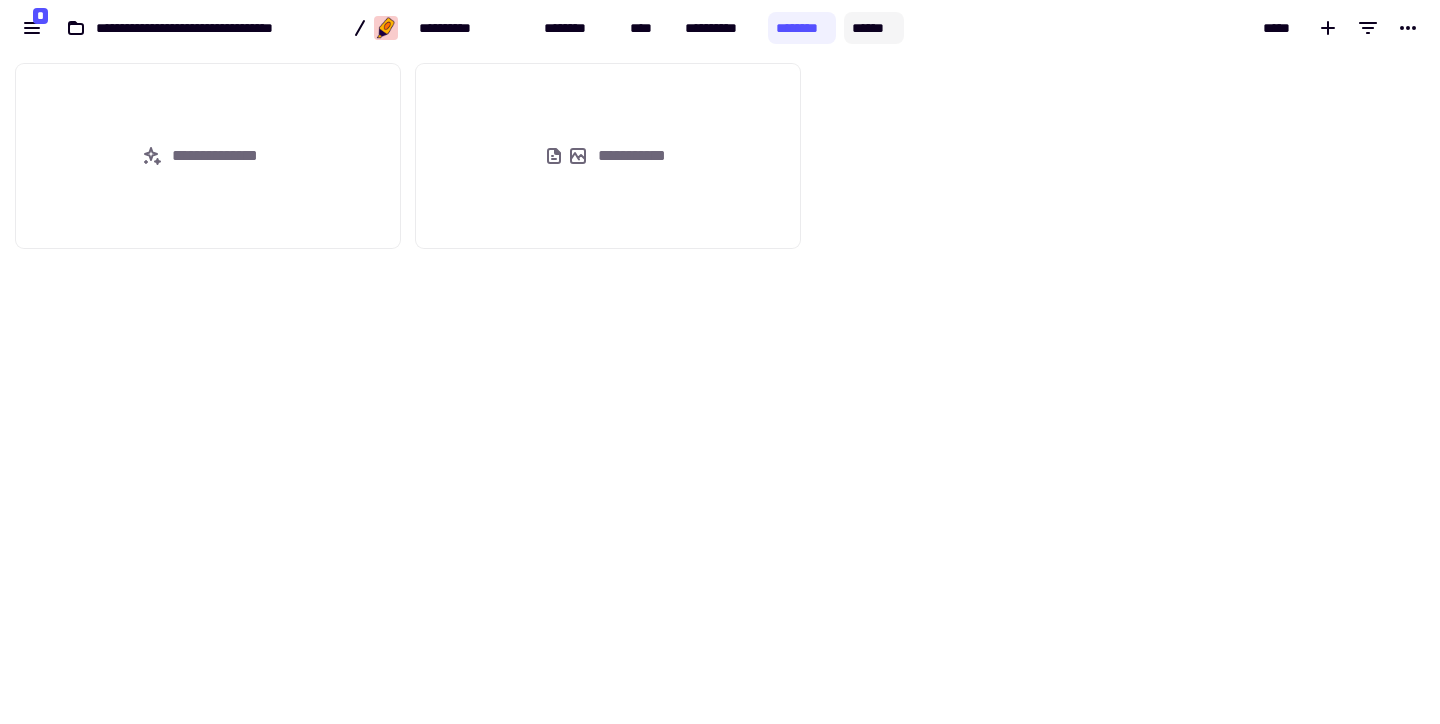 click on "******" 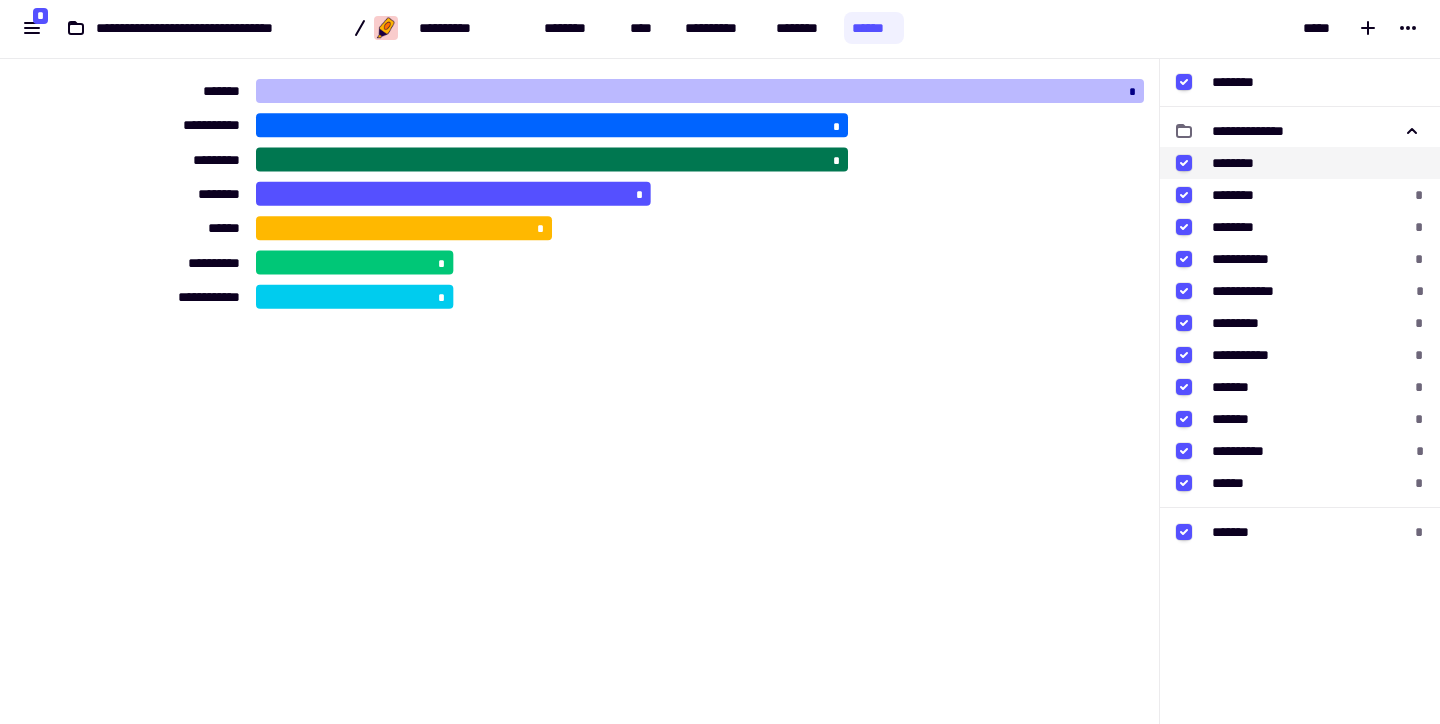 scroll, scrollTop: 0, scrollLeft: 0, axis: both 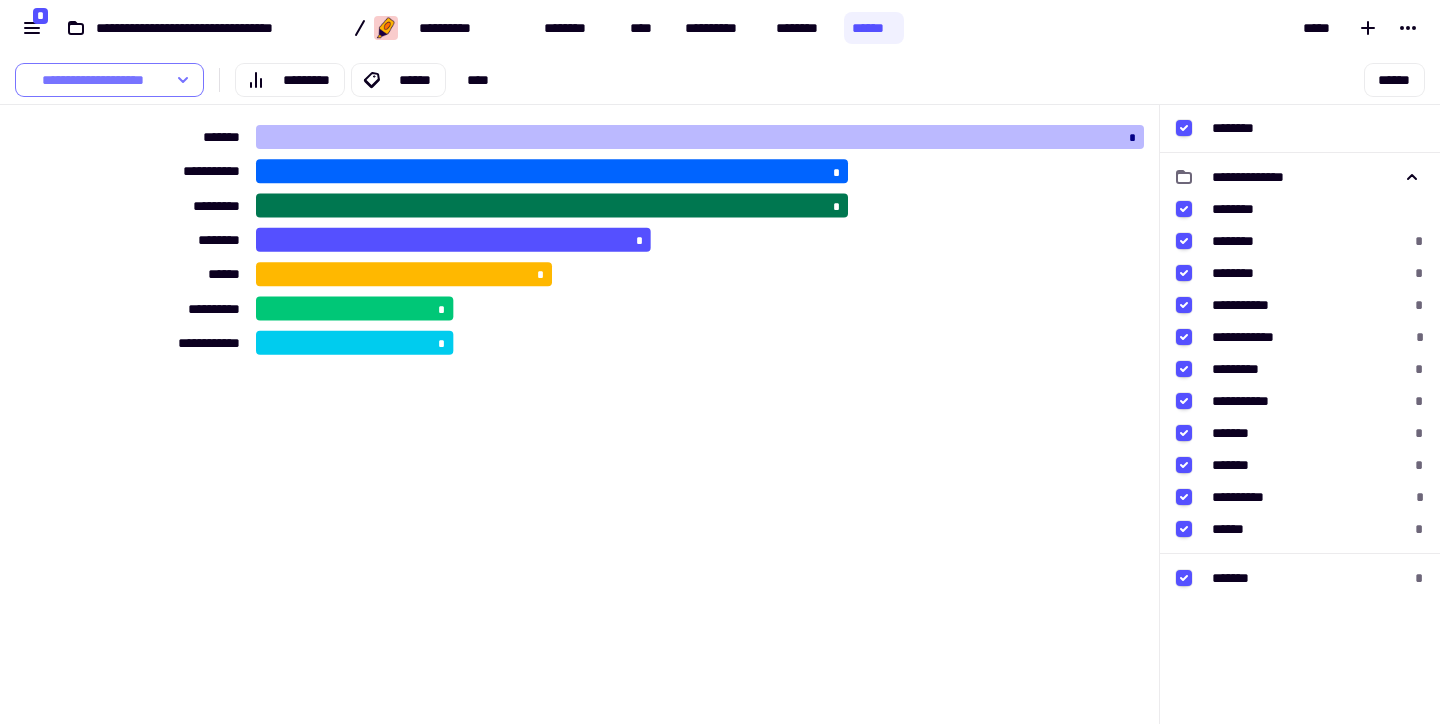 click on "**********" 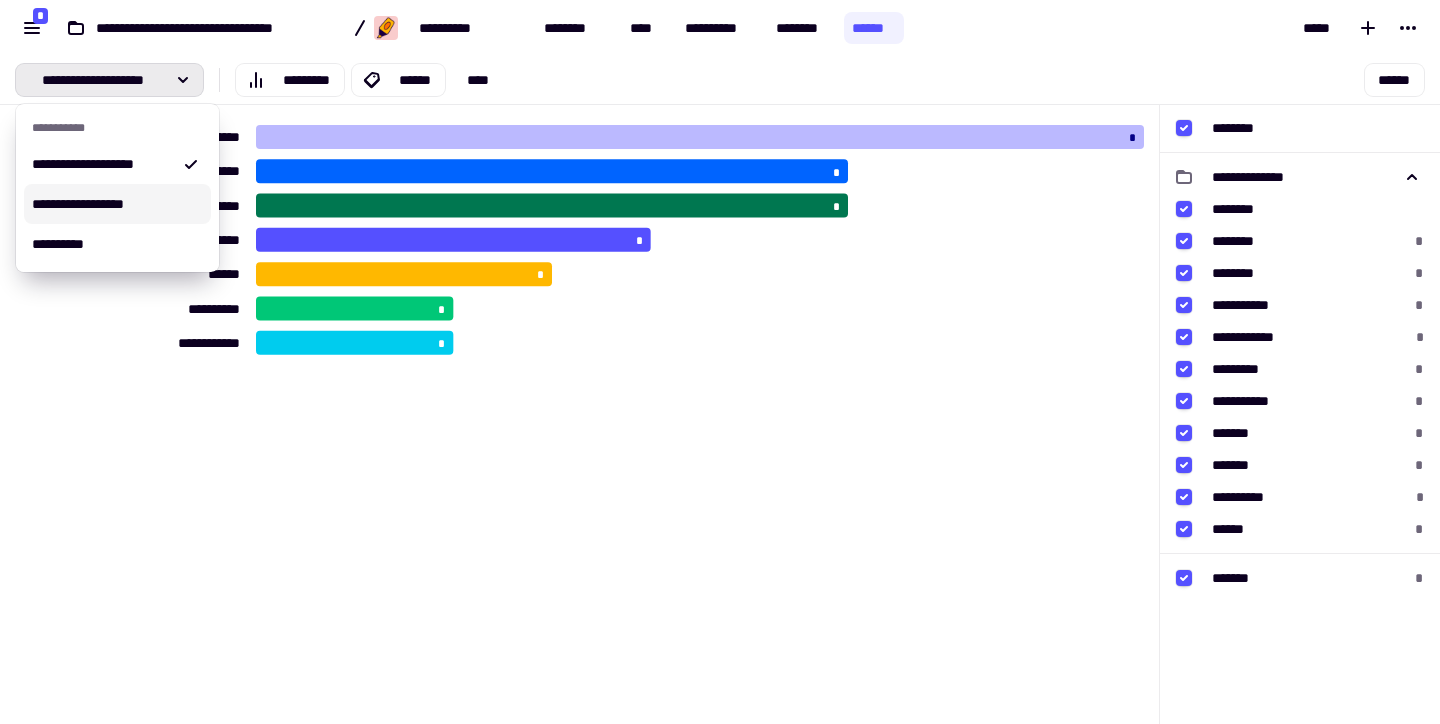 click on "**********" at bounding box center [117, 204] 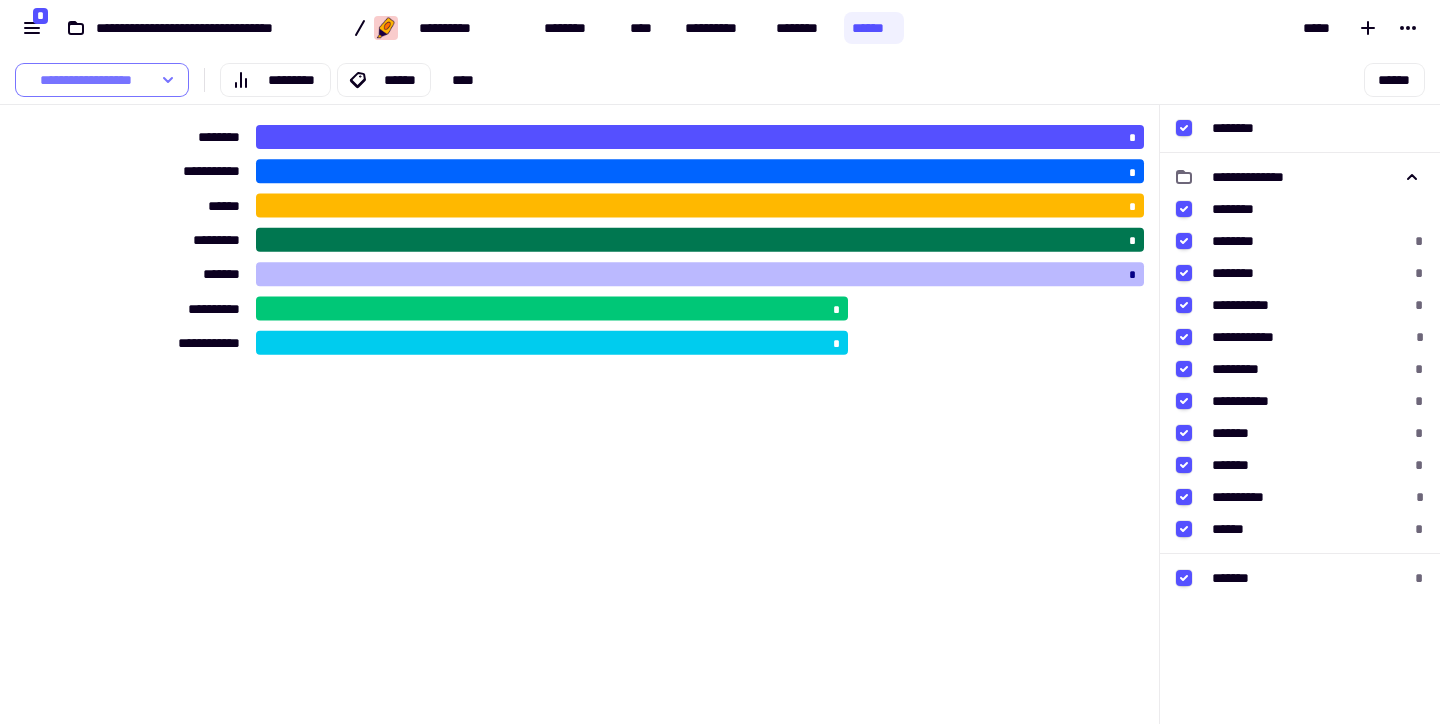 click on "**********" 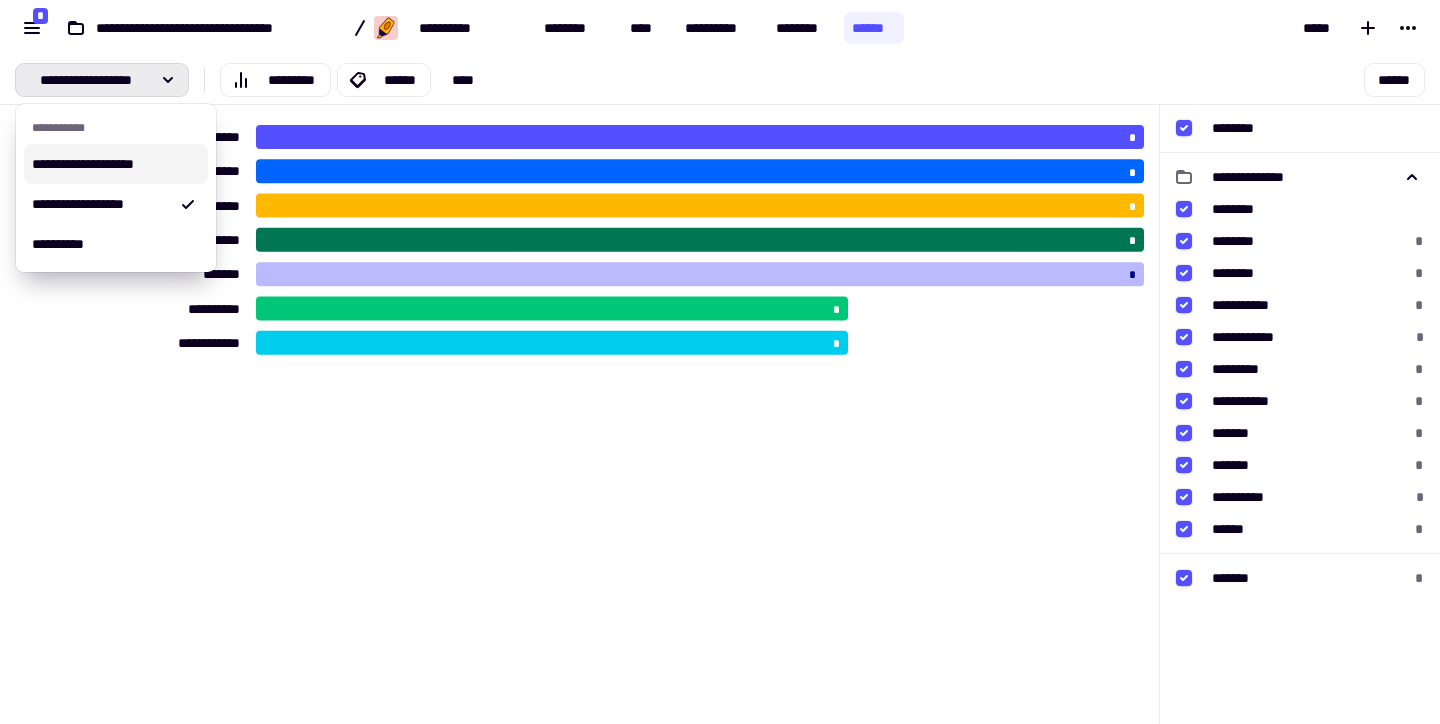 click on "**********" at bounding box center (116, 164) 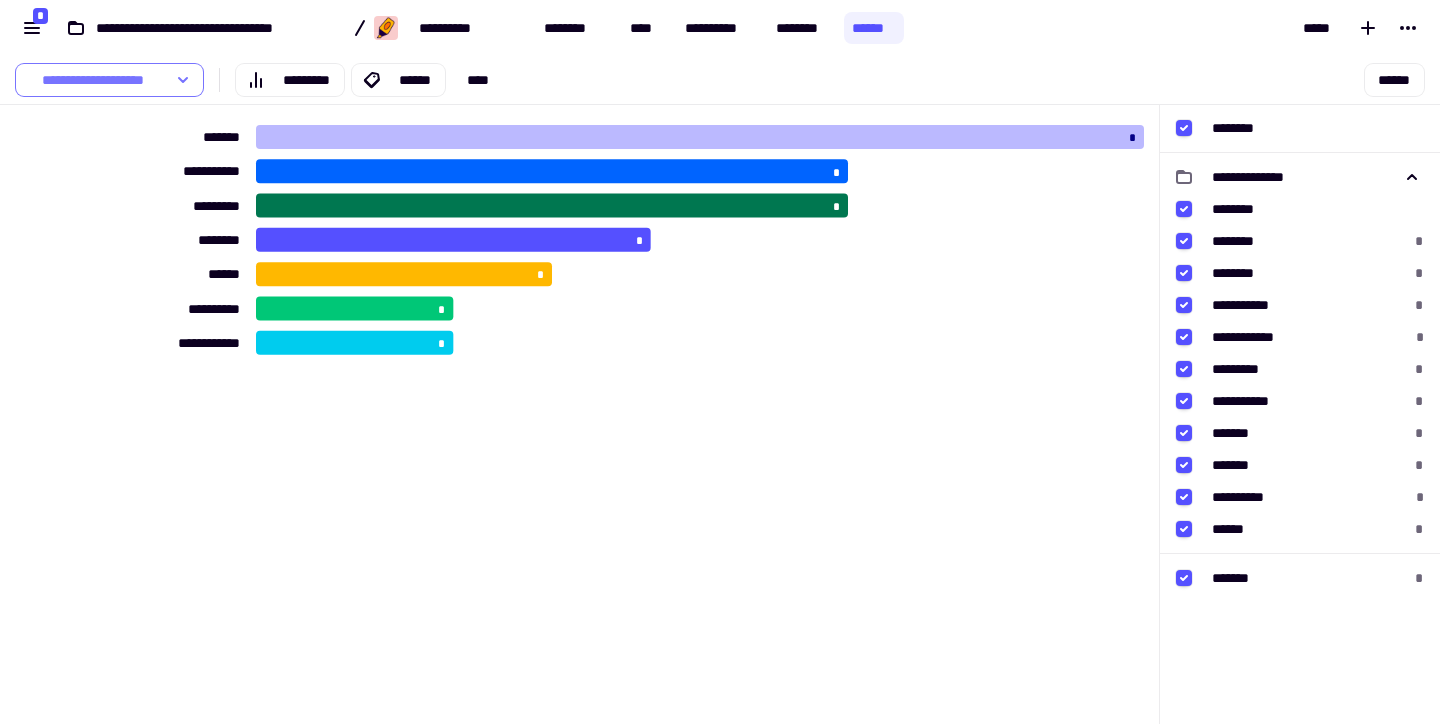 click on "**********" 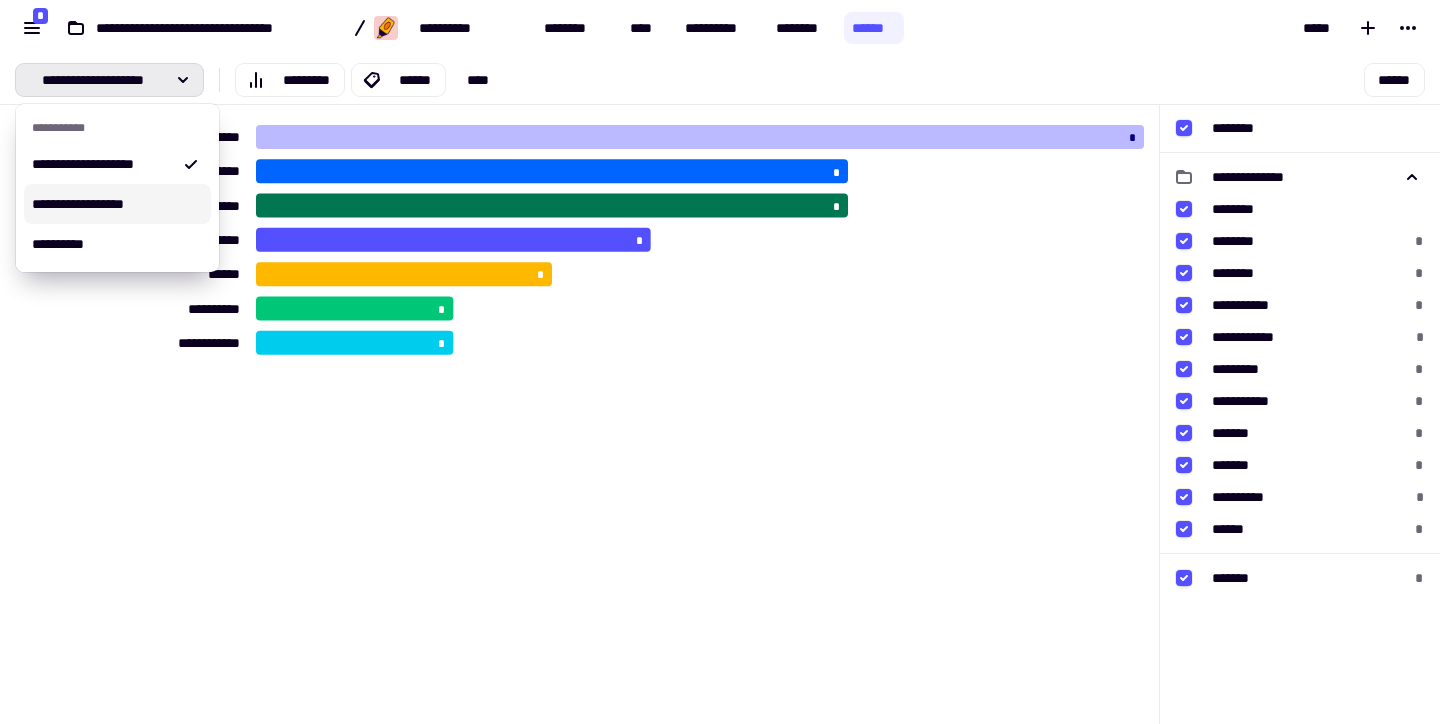 click on "**********" at bounding box center [117, 204] 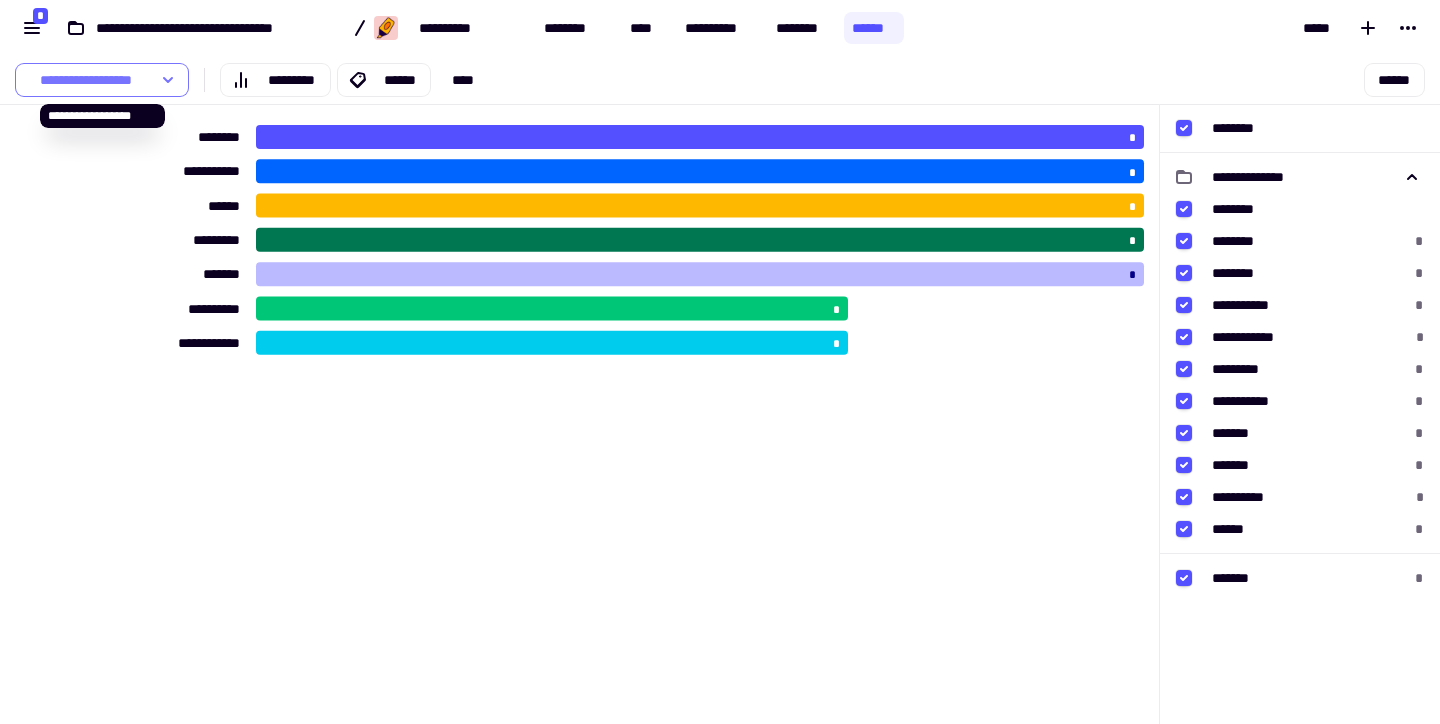 click on "**********" 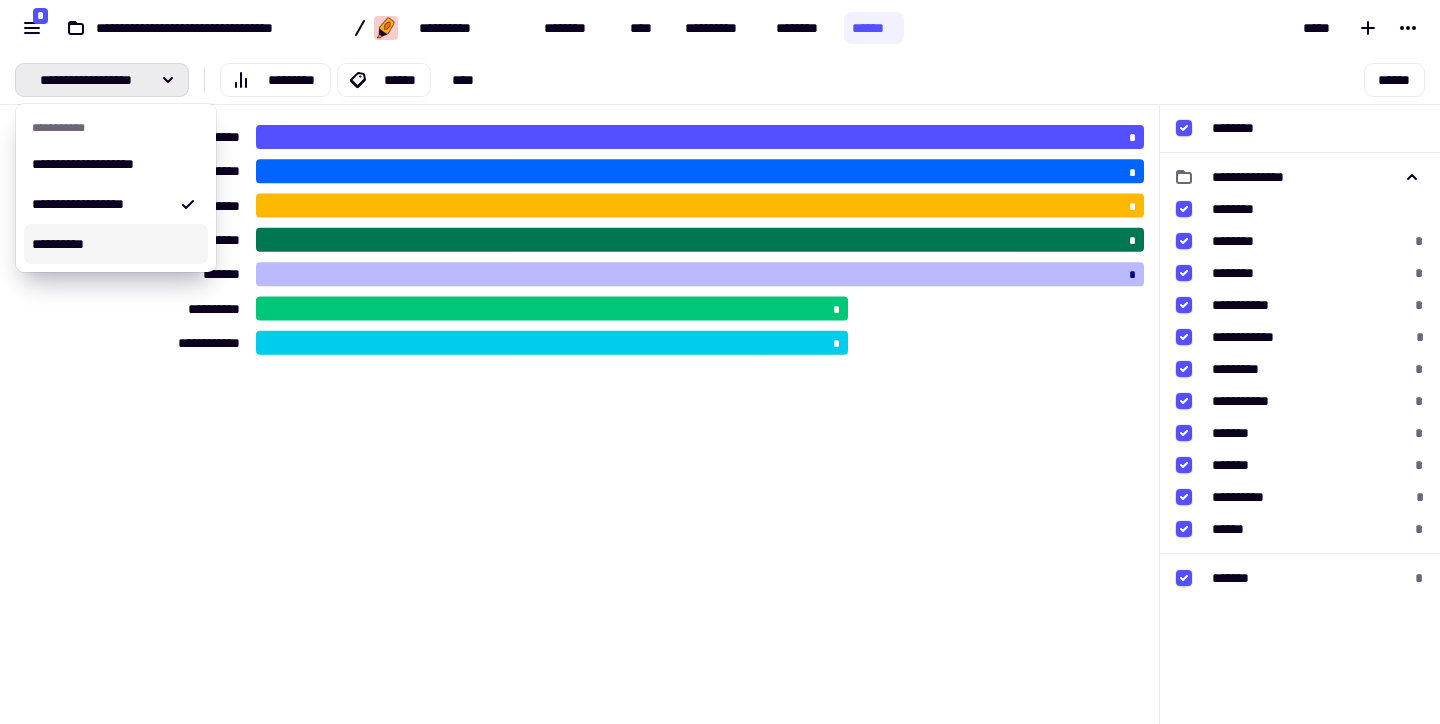 click on "**********" at bounding box center (116, 244) 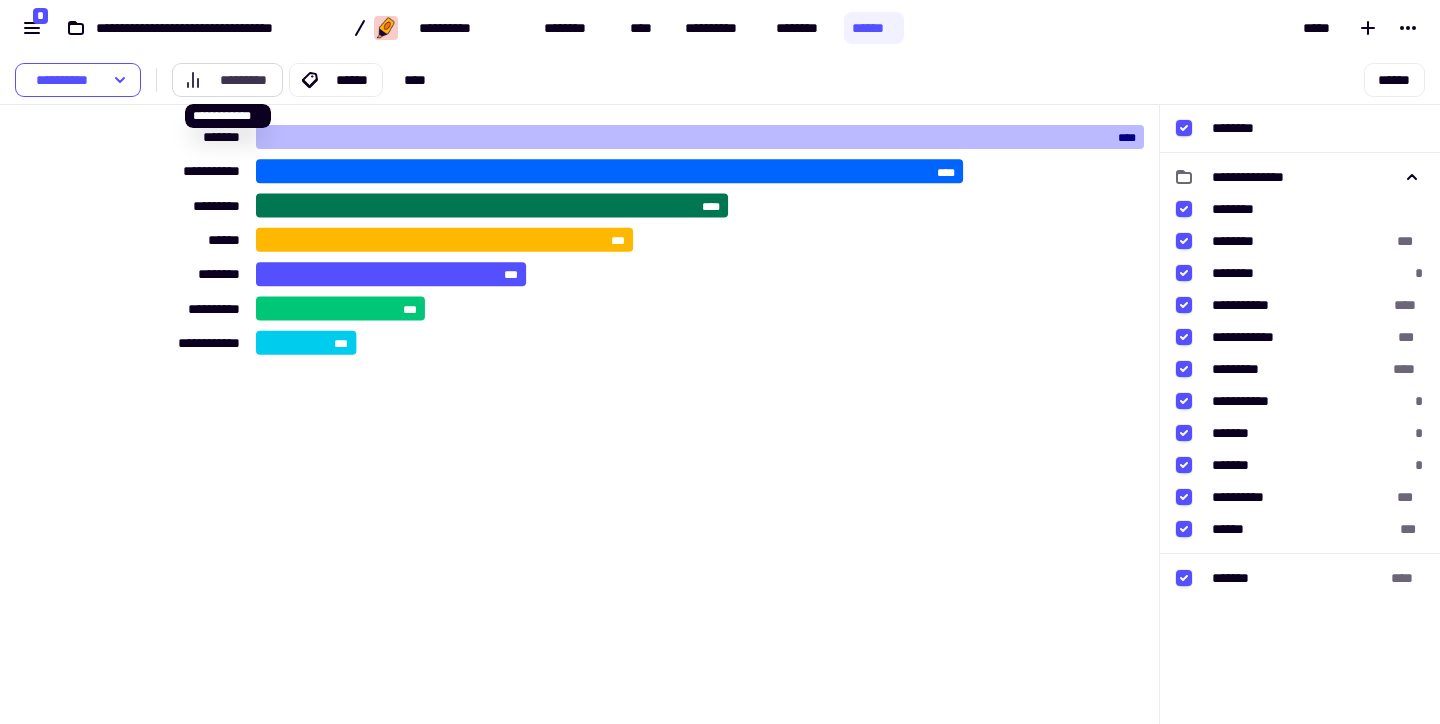 click on "*********" 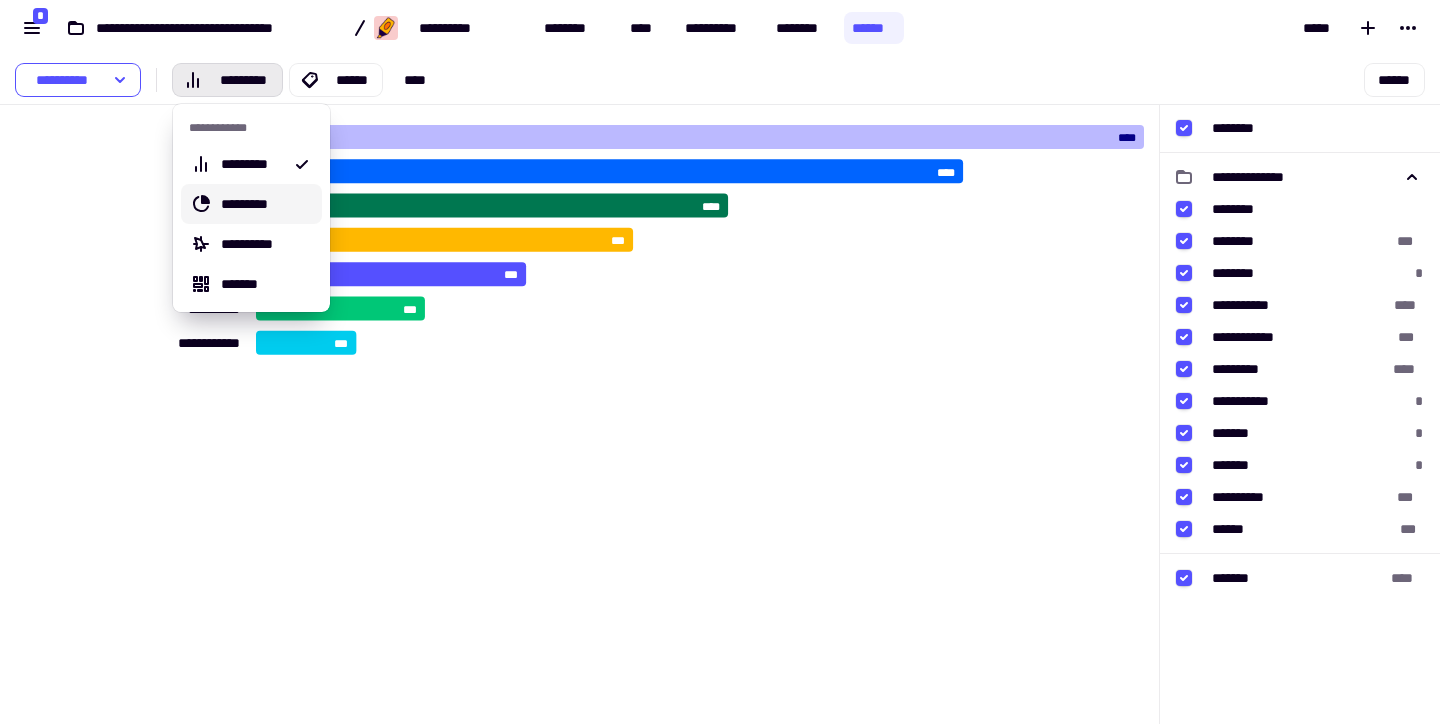 click on "*********" at bounding box center [267, 204] 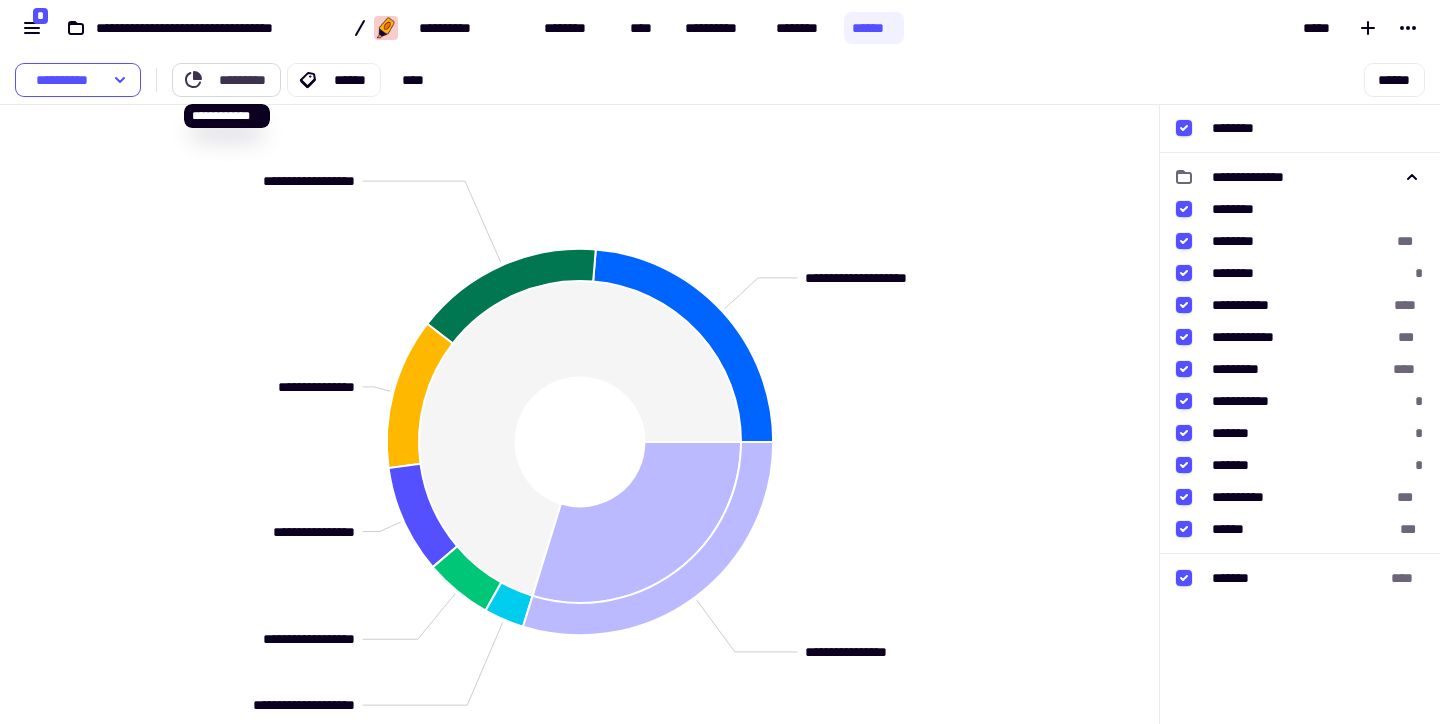 click on "*********" 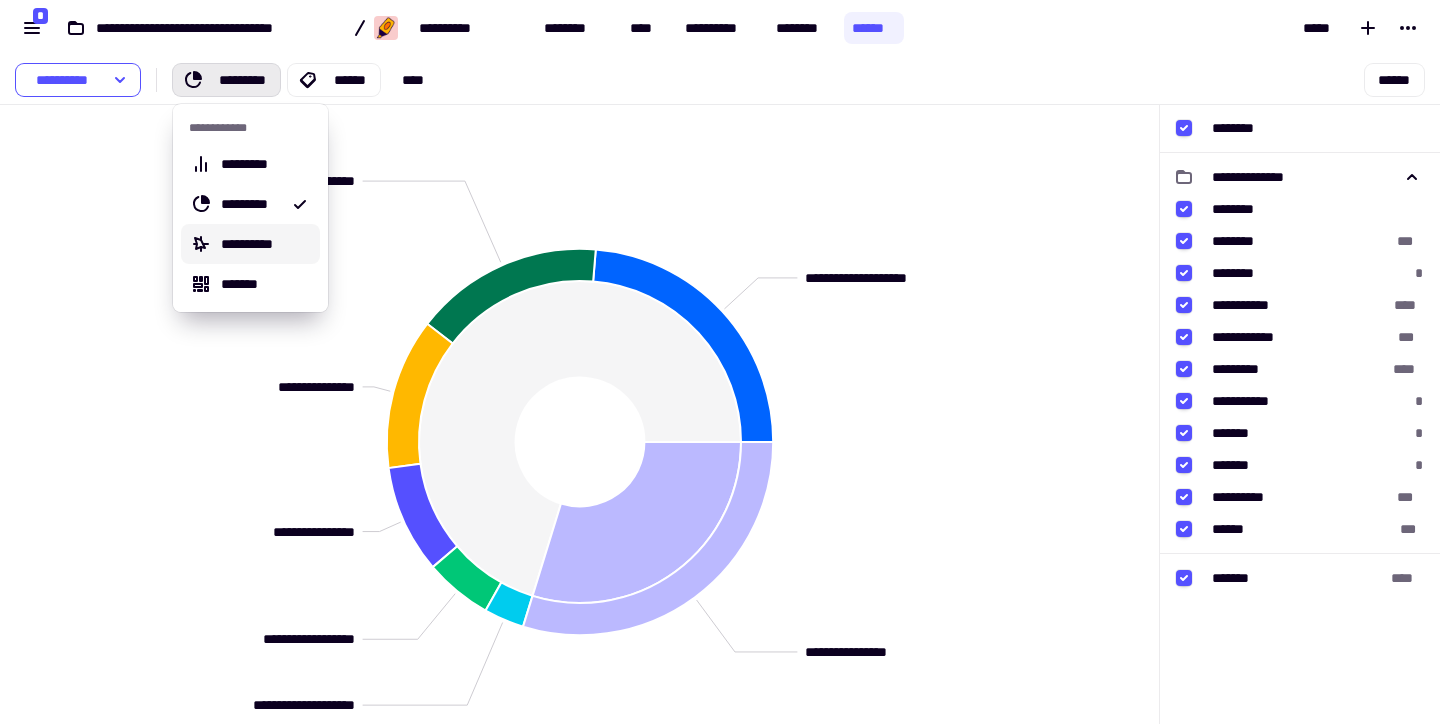 click on "**********" at bounding box center [266, 244] 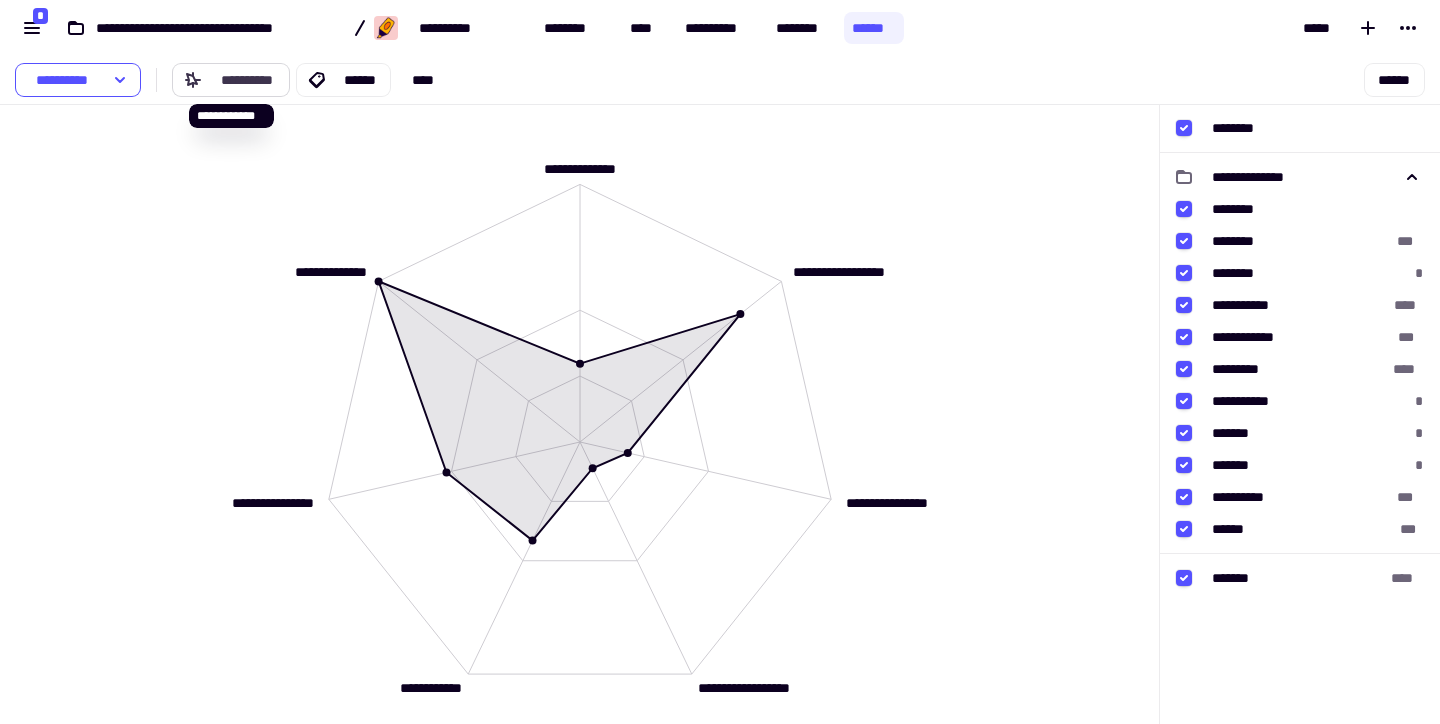 click on "**********" 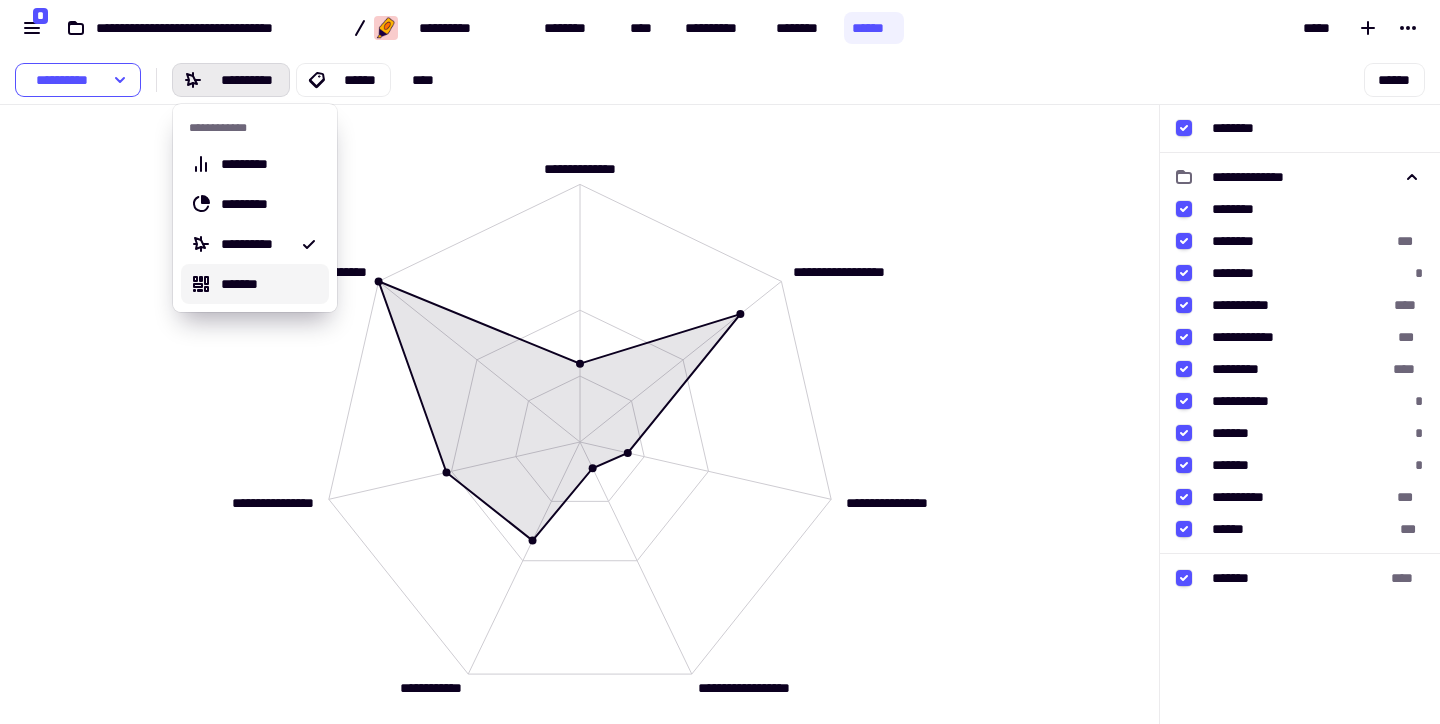 click on "*******" at bounding box center (271, 284) 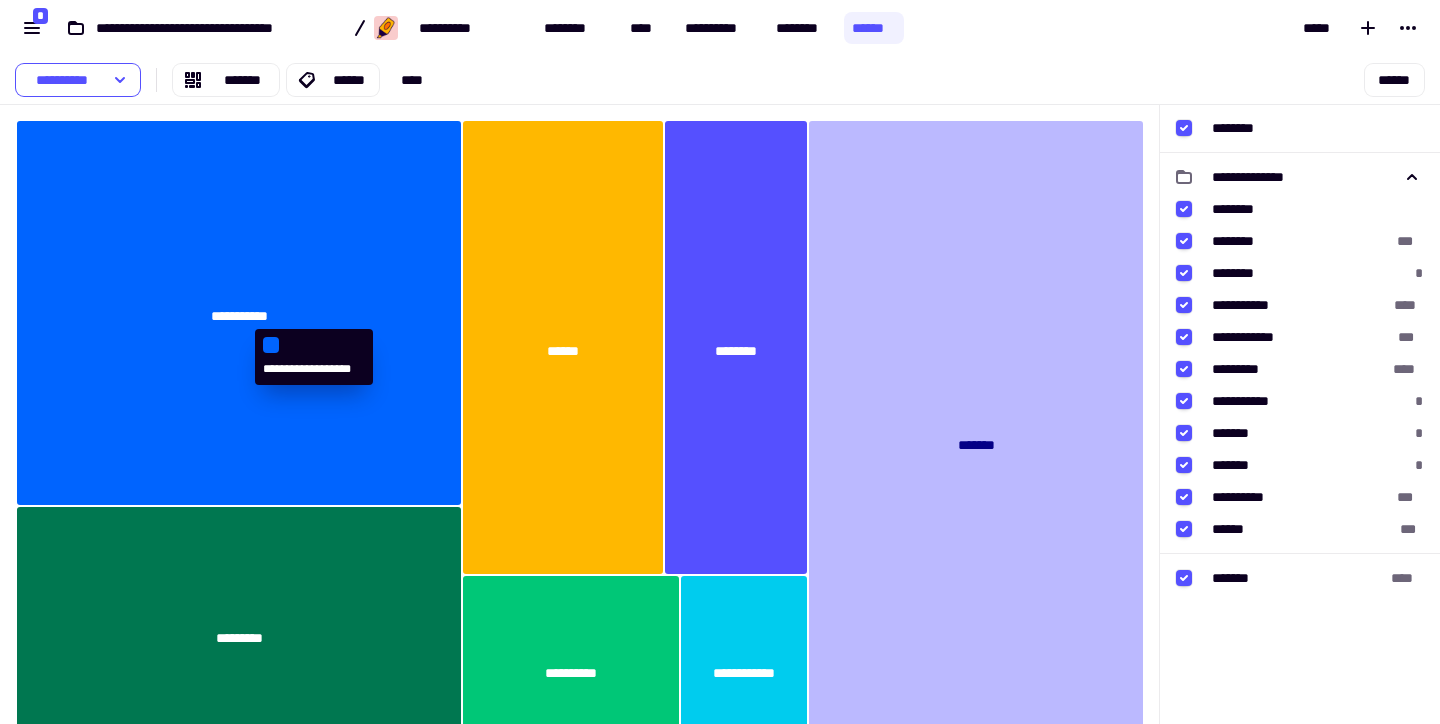 click 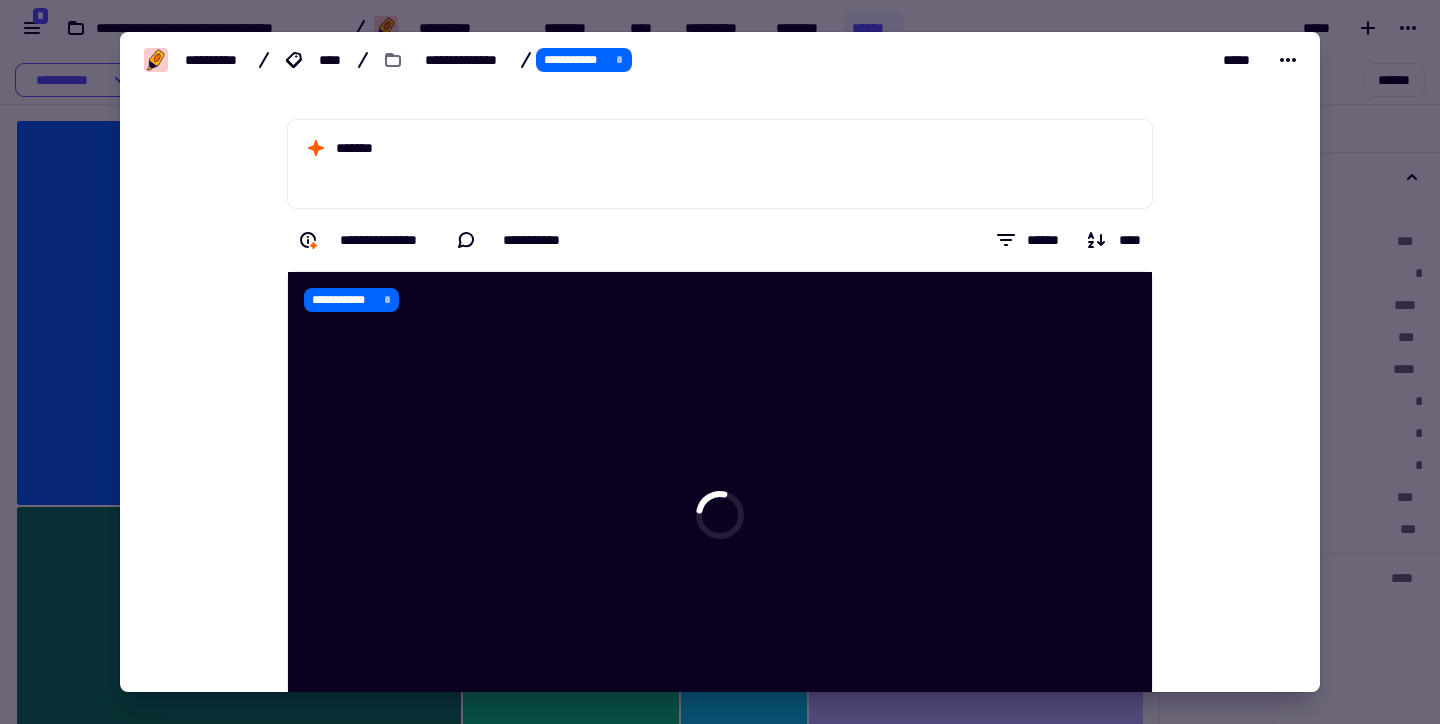 click at bounding box center [720, 362] 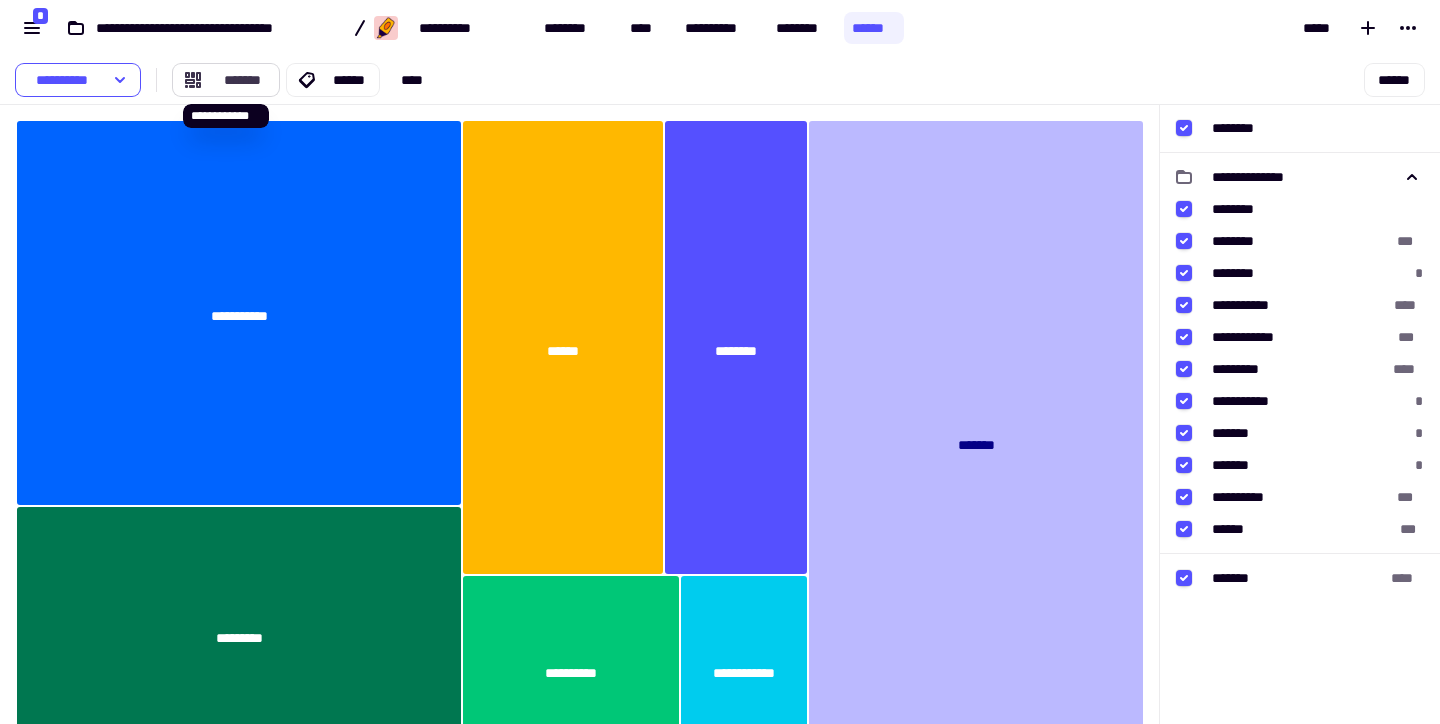 click on "*******" 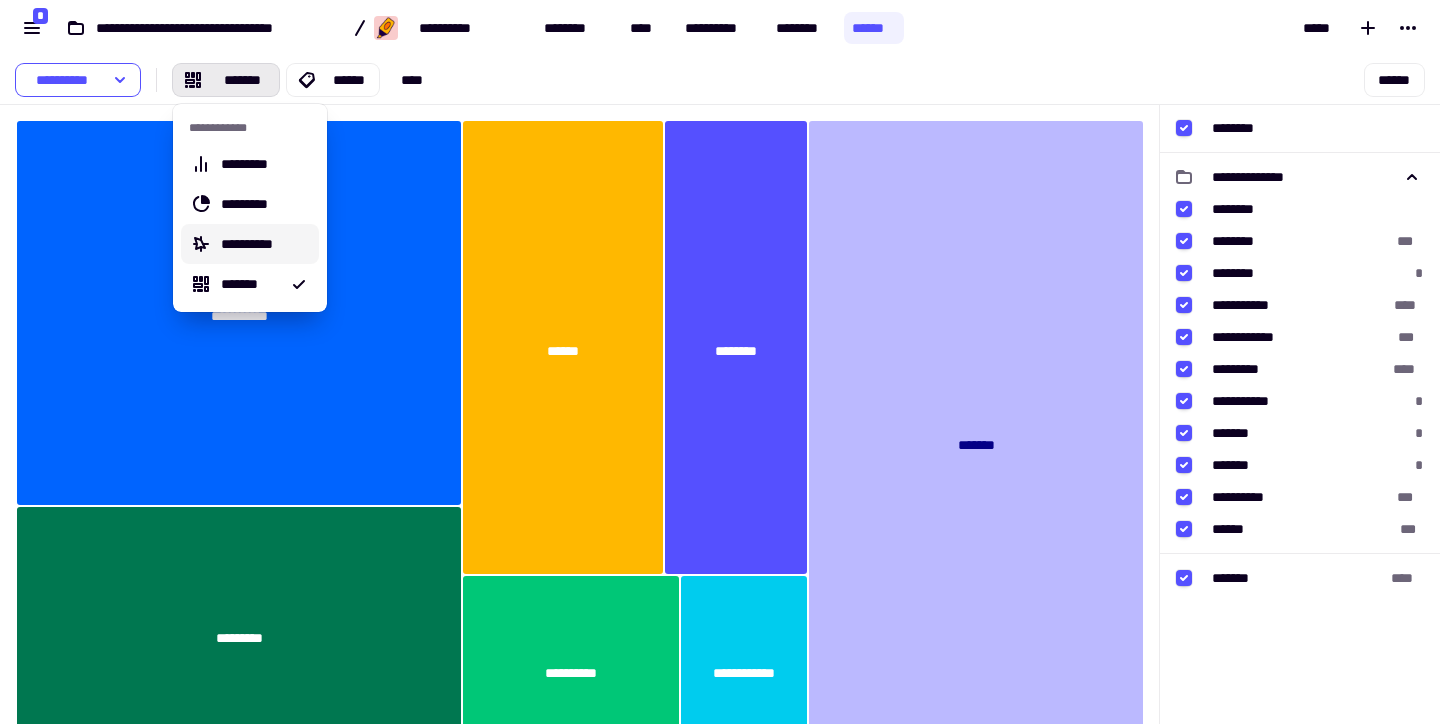 click on "**********" at bounding box center [266, 244] 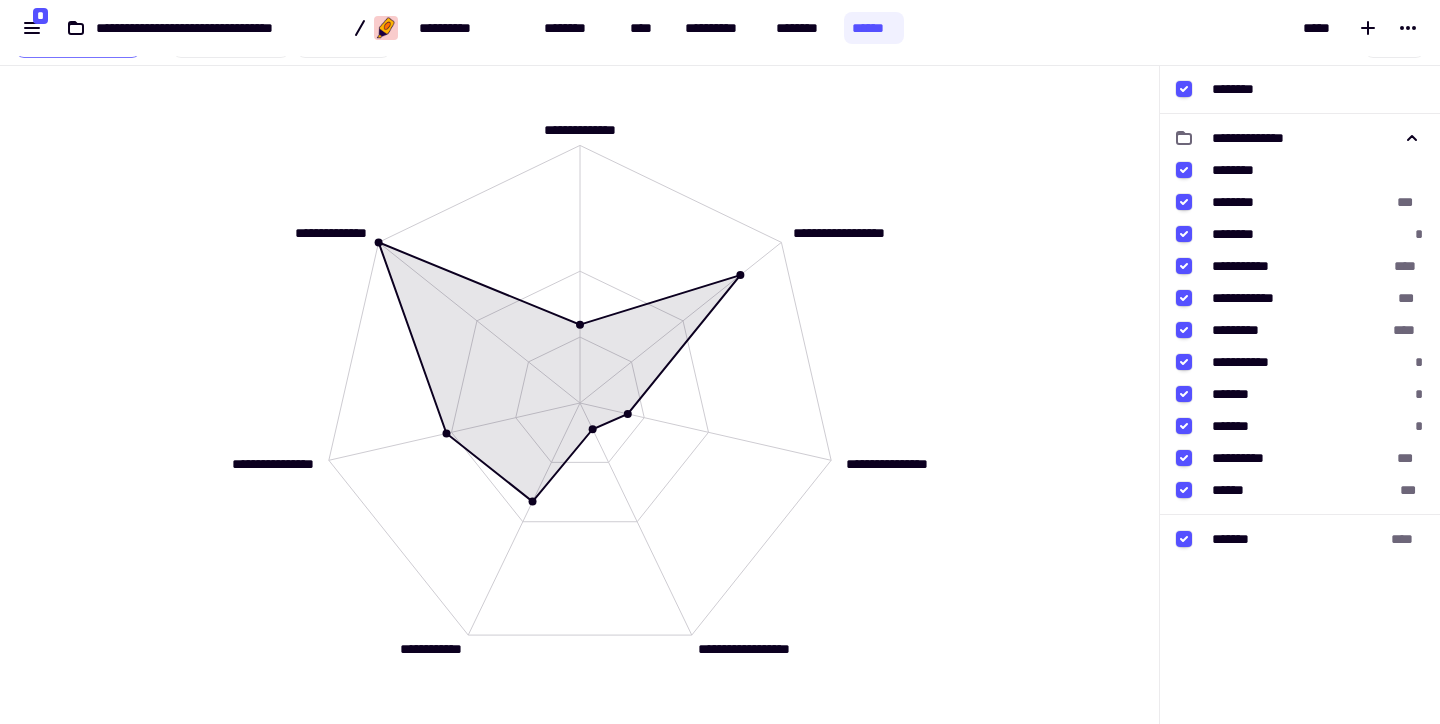 scroll, scrollTop: 0, scrollLeft: 0, axis: both 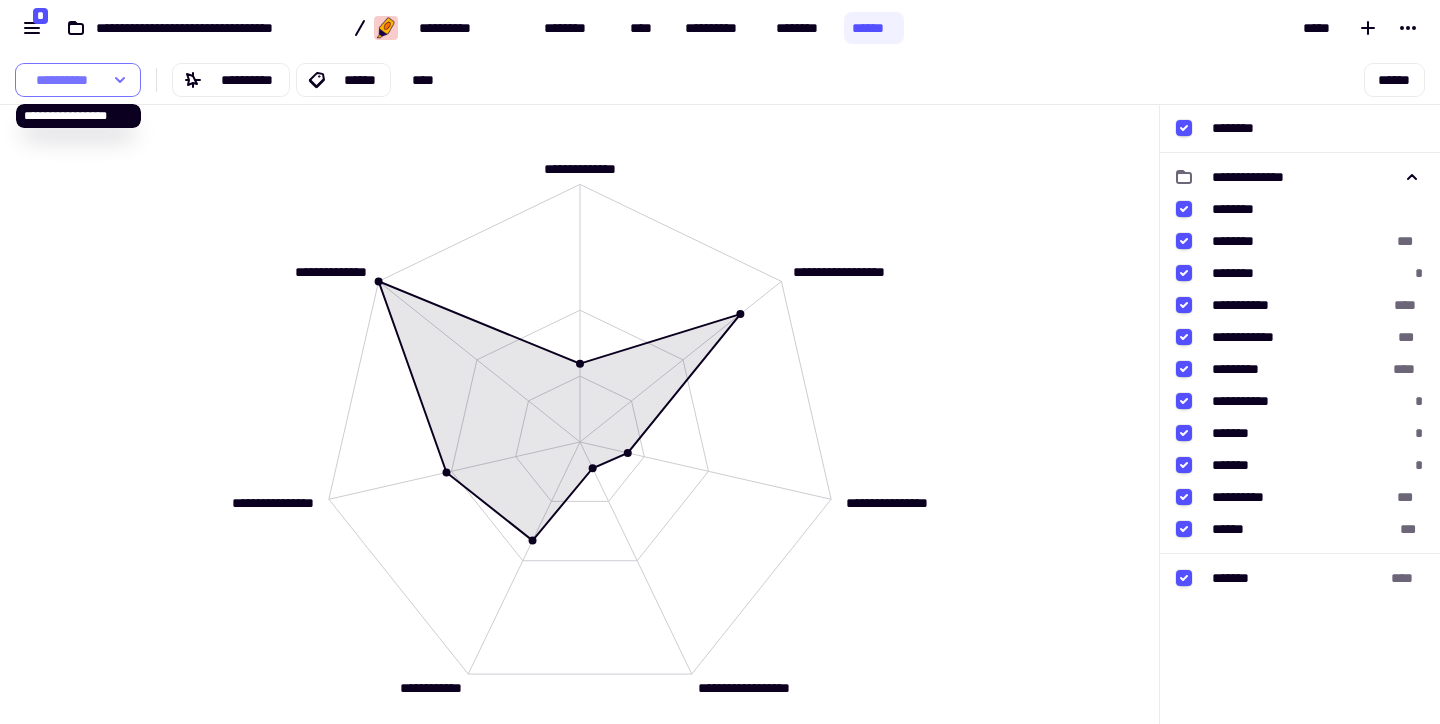 click on "**********" 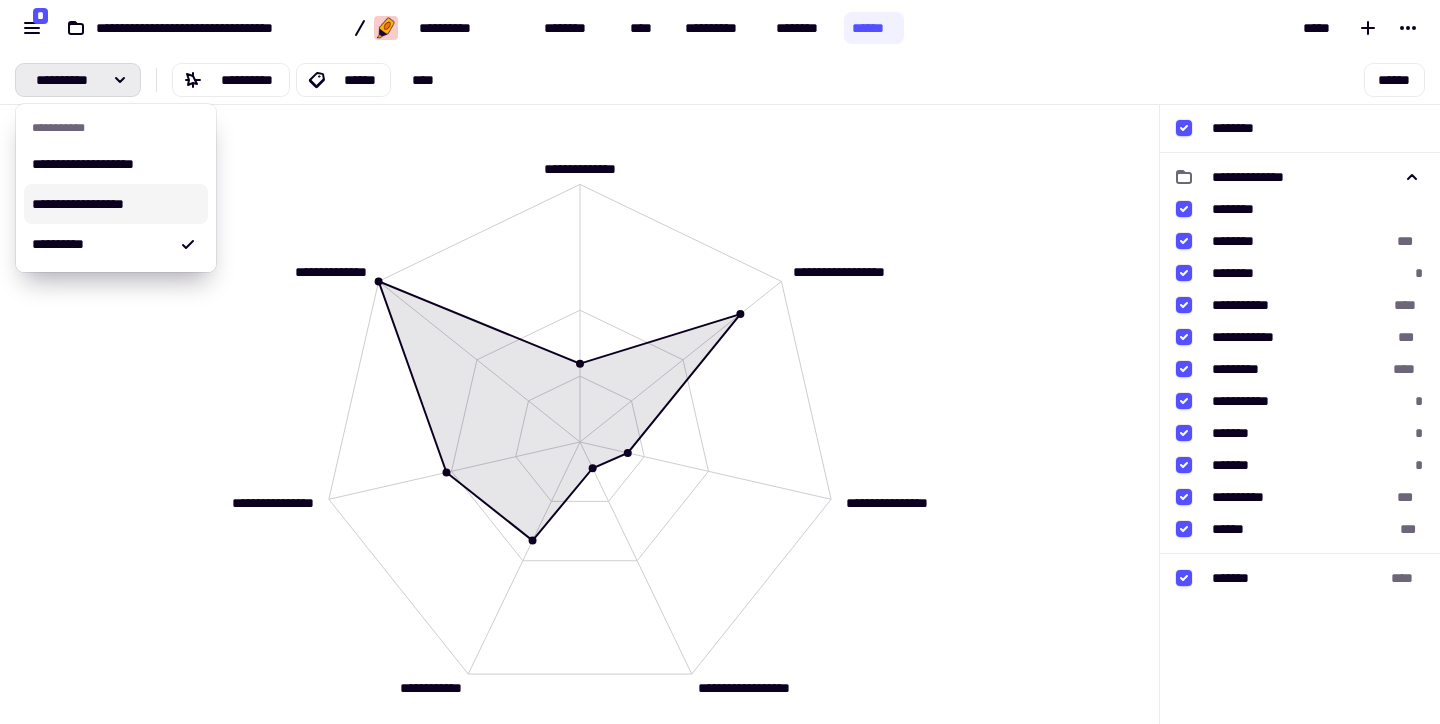 drag, startPoint x: 128, startPoint y: 192, endPoint x: 200, endPoint y: 207, distance: 73.545906 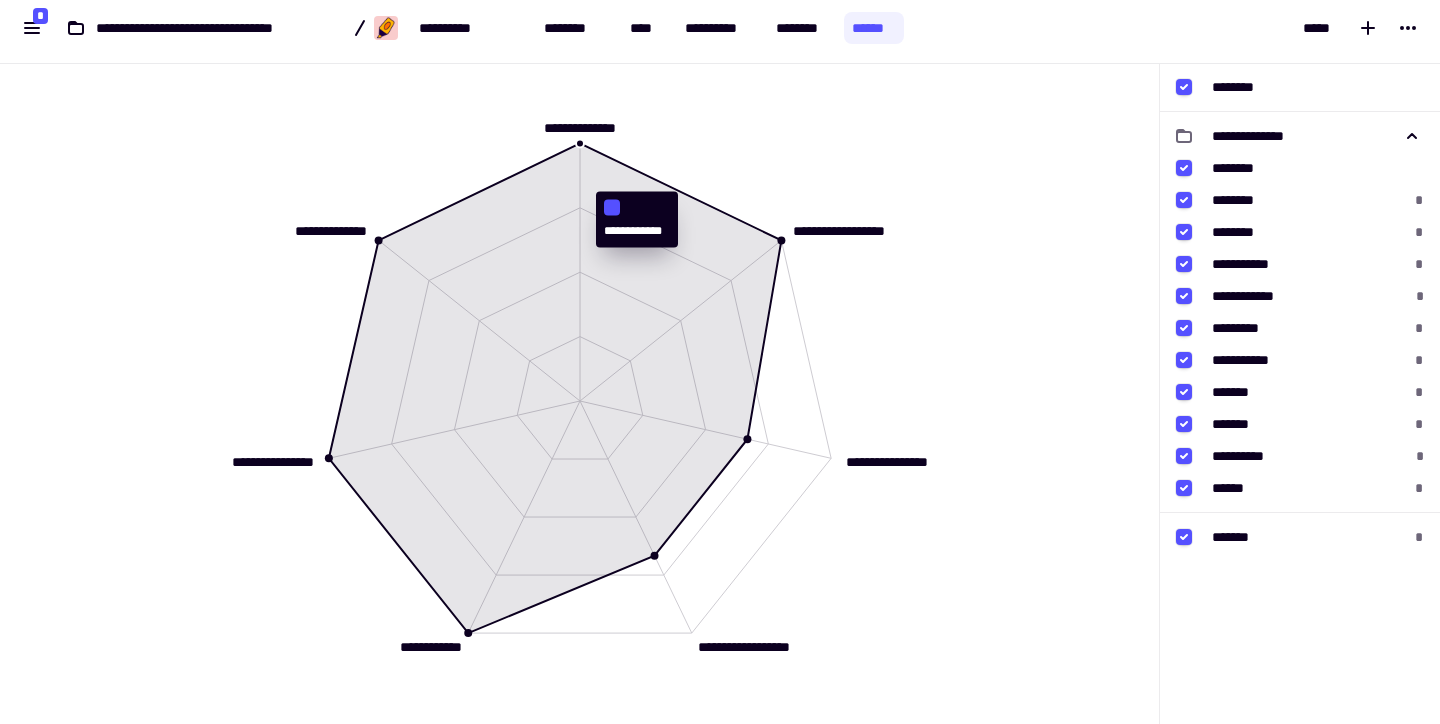 scroll, scrollTop: 0, scrollLeft: 0, axis: both 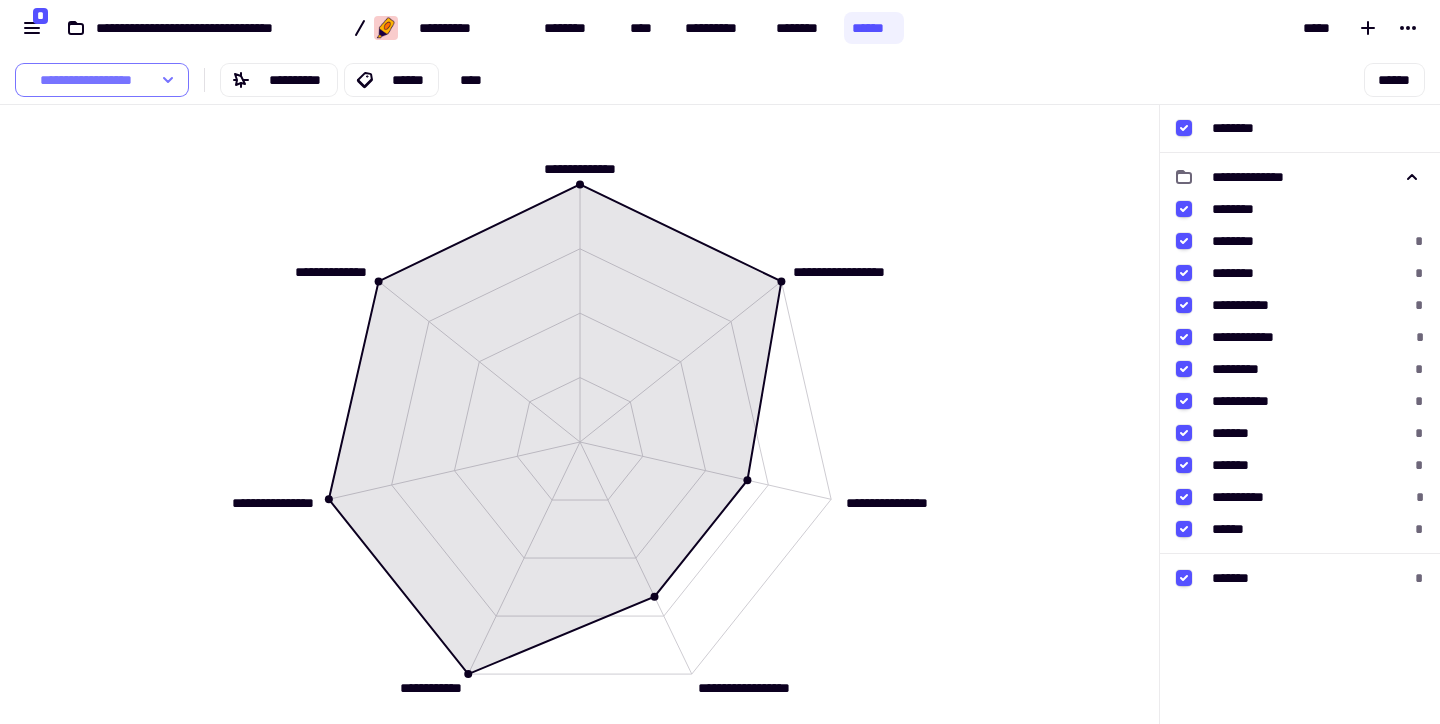 click 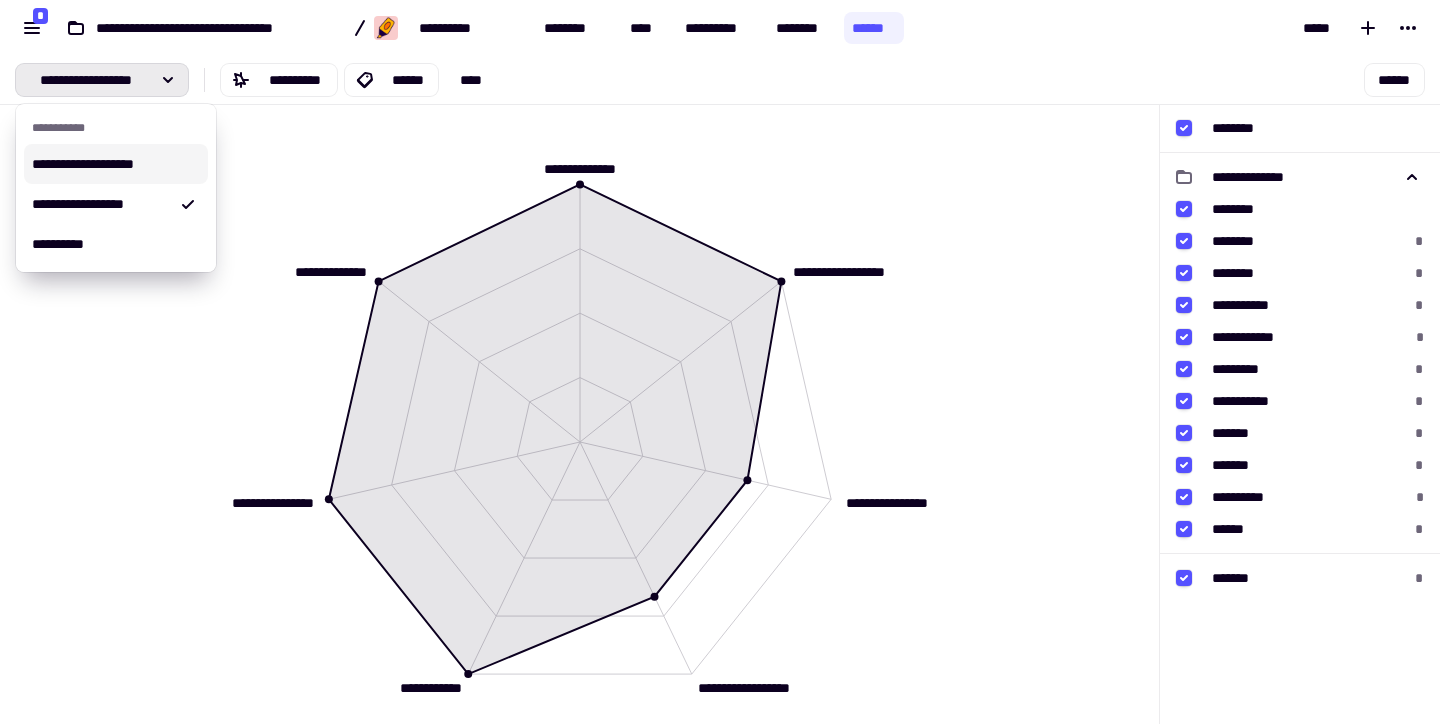 click on "**********" at bounding box center [116, 164] 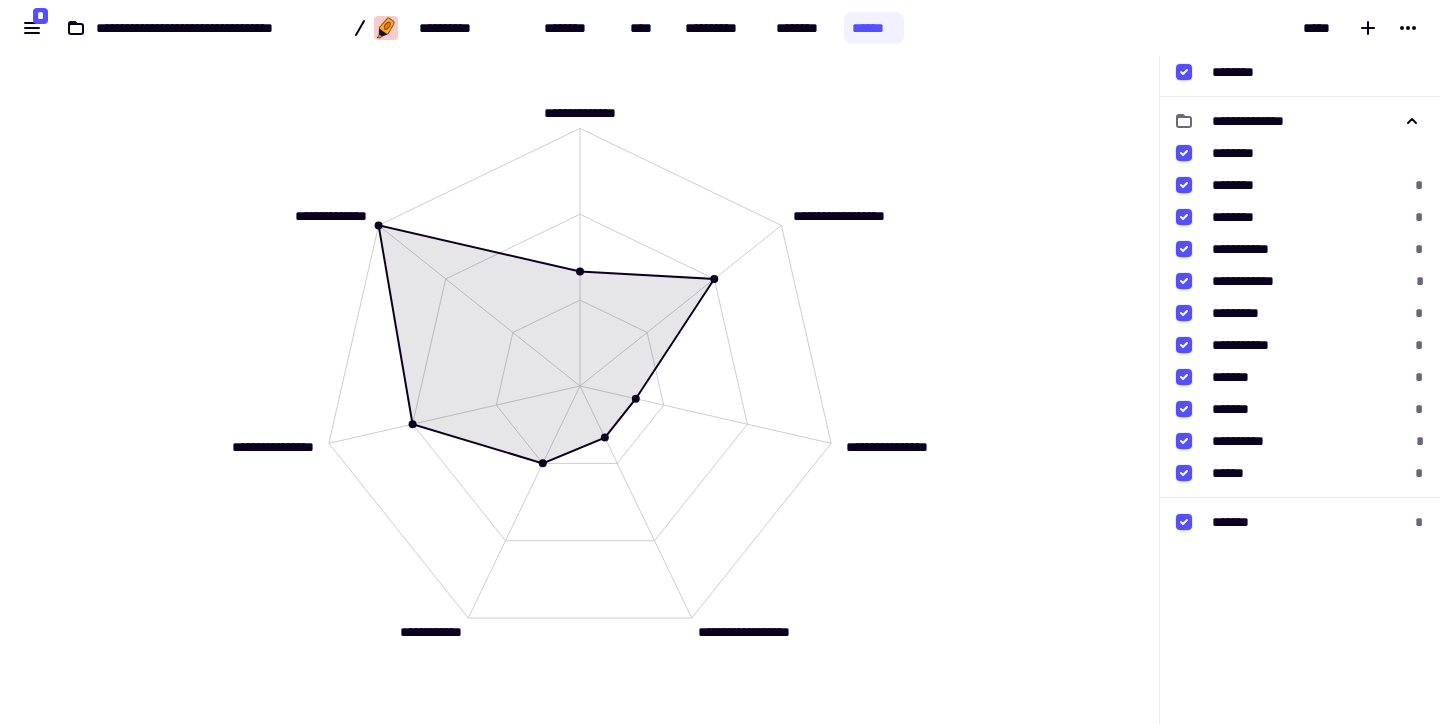 scroll, scrollTop: 0, scrollLeft: 0, axis: both 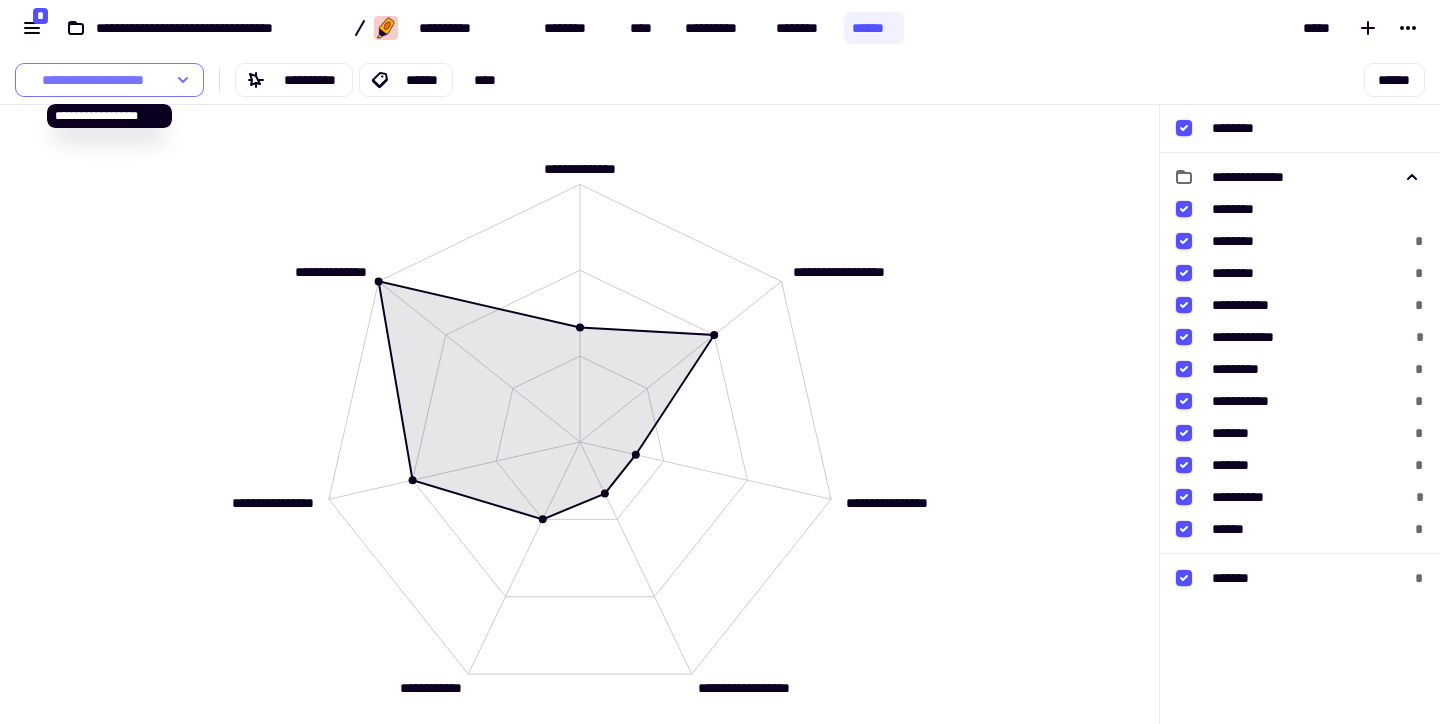 click on "**********" 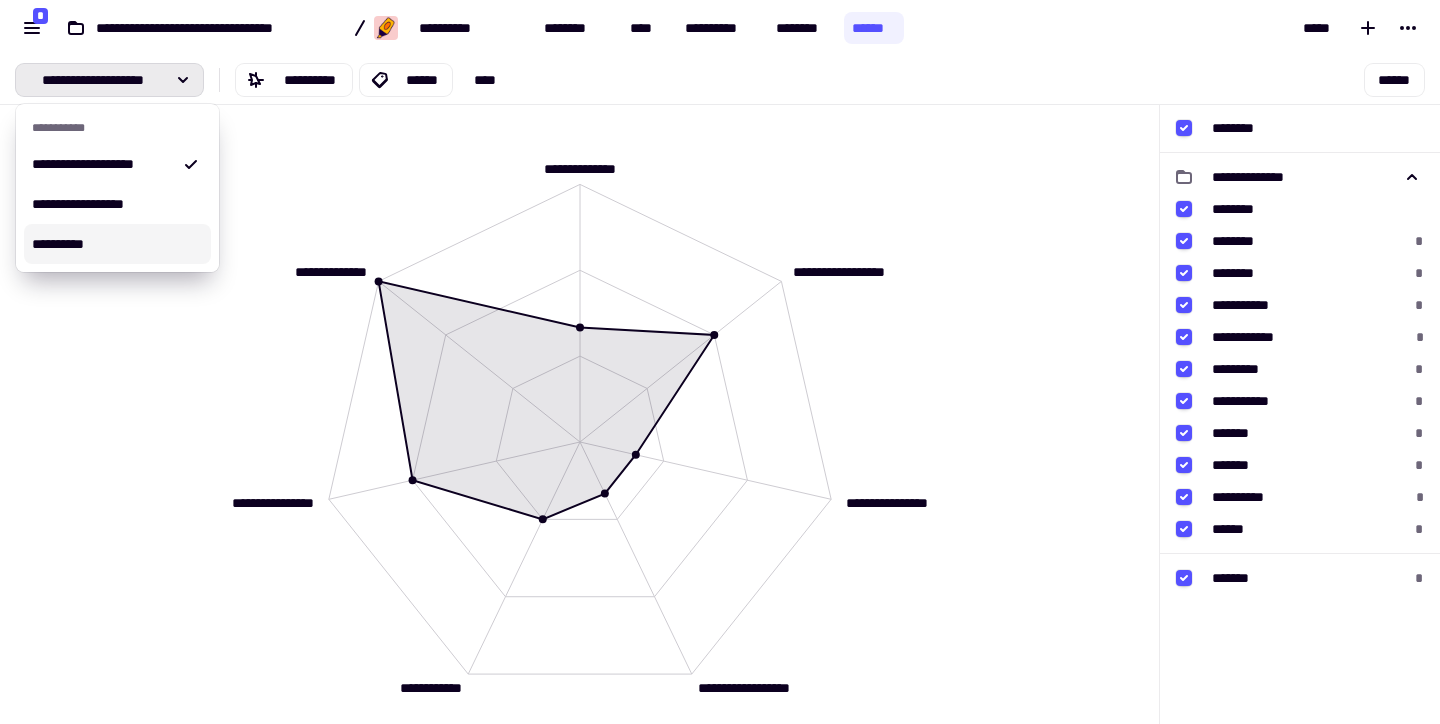 click on "**********" at bounding box center (117, 244) 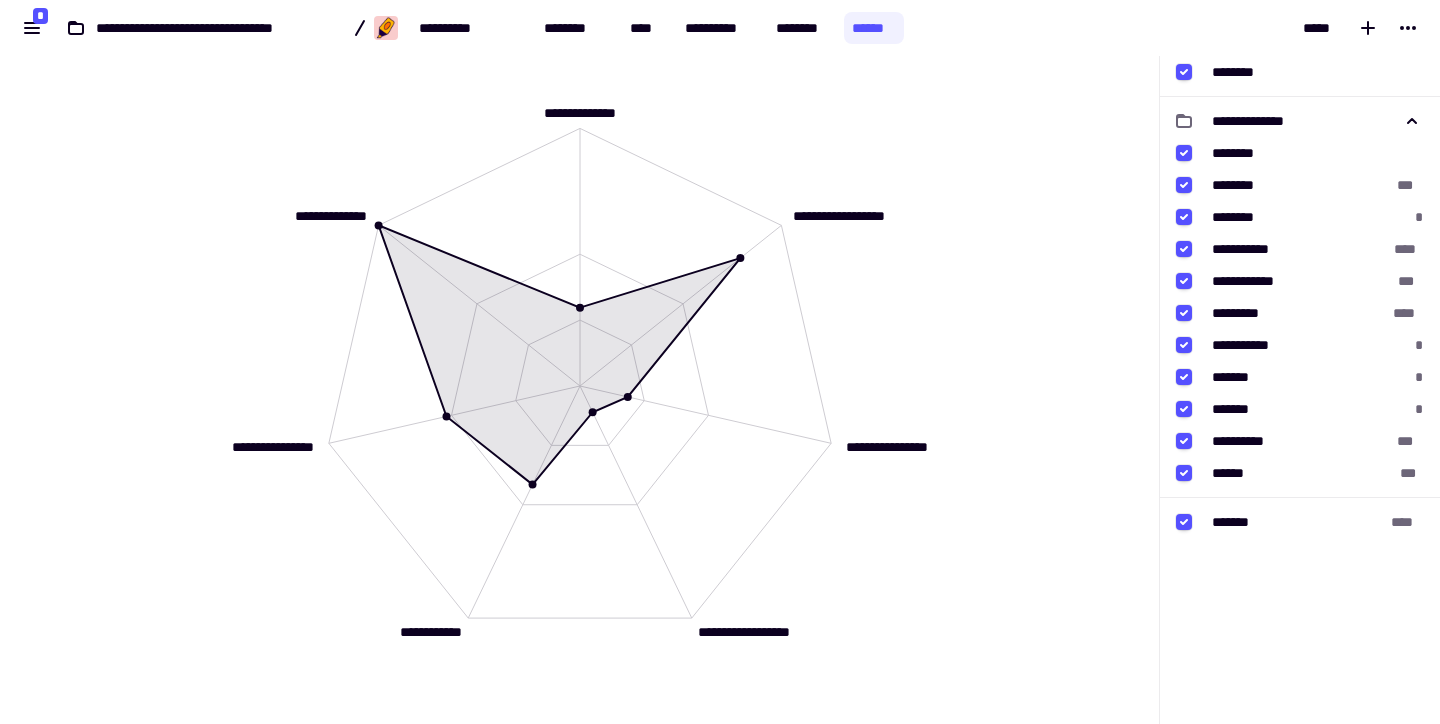 scroll, scrollTop: 0, scrollLeft: 0, axis: both 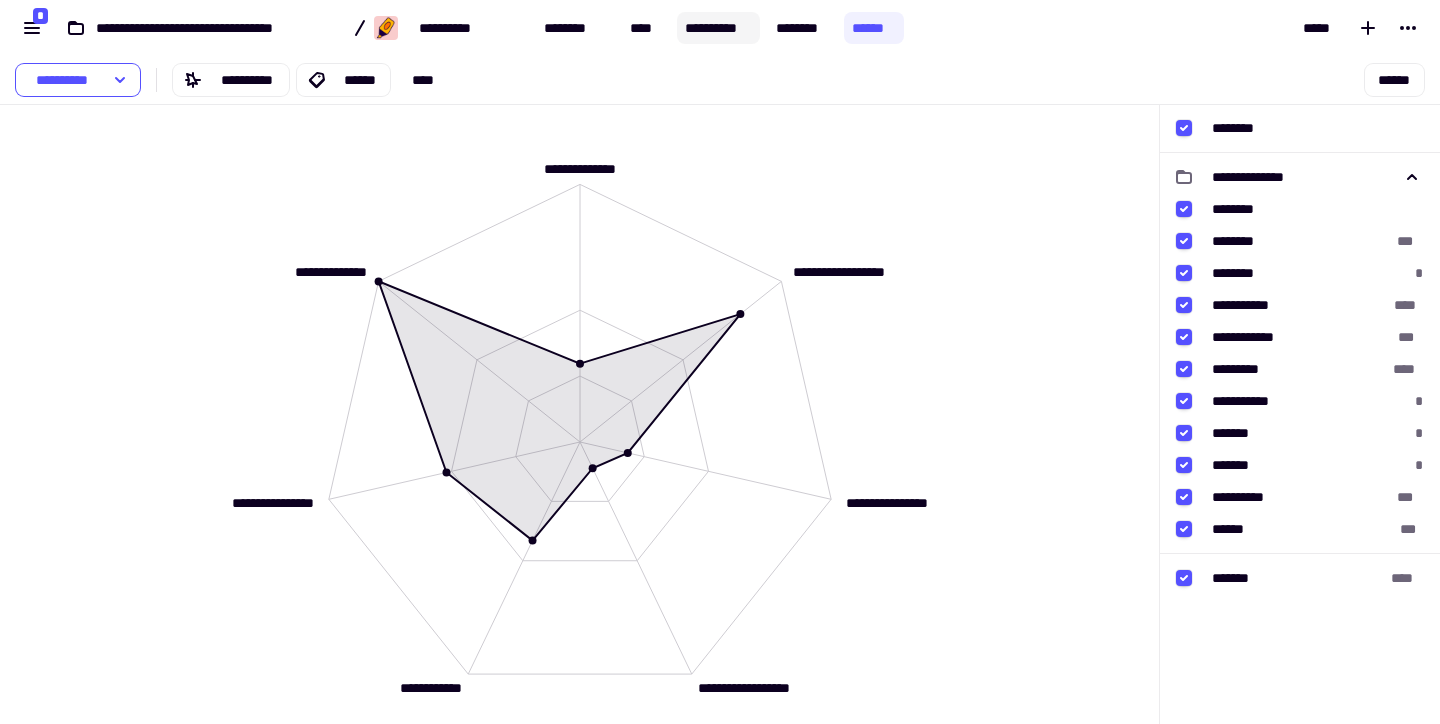 click on "**********" 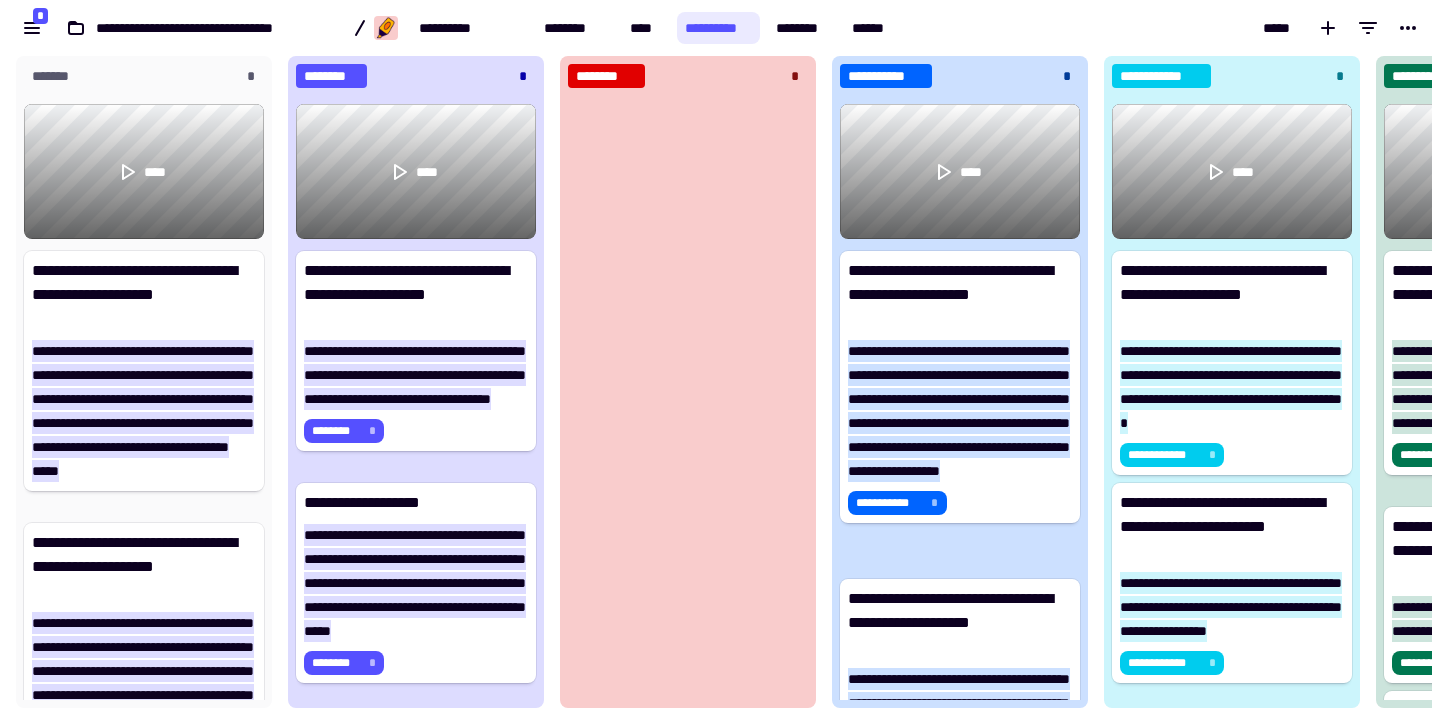 scroll, scrollTop: 1, scrollLeft: 1, axis: both 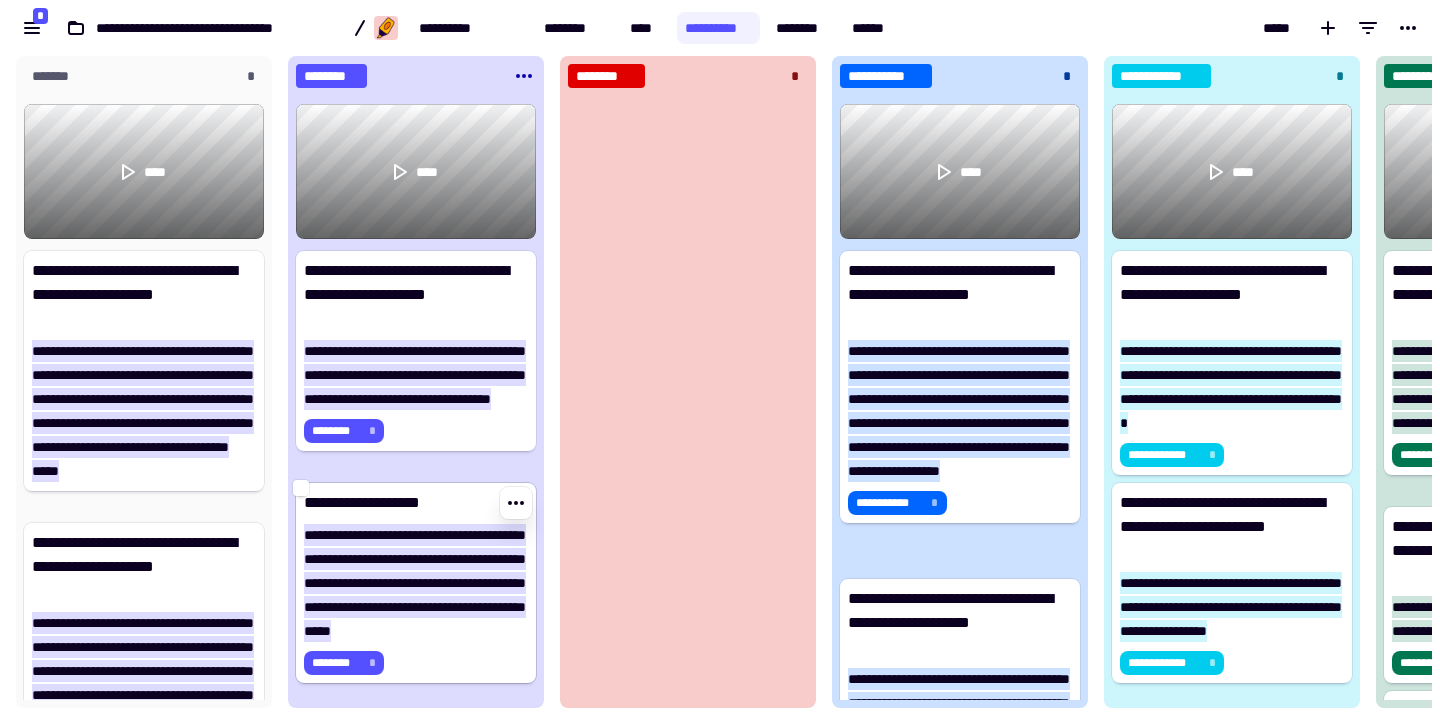 click on "**********" 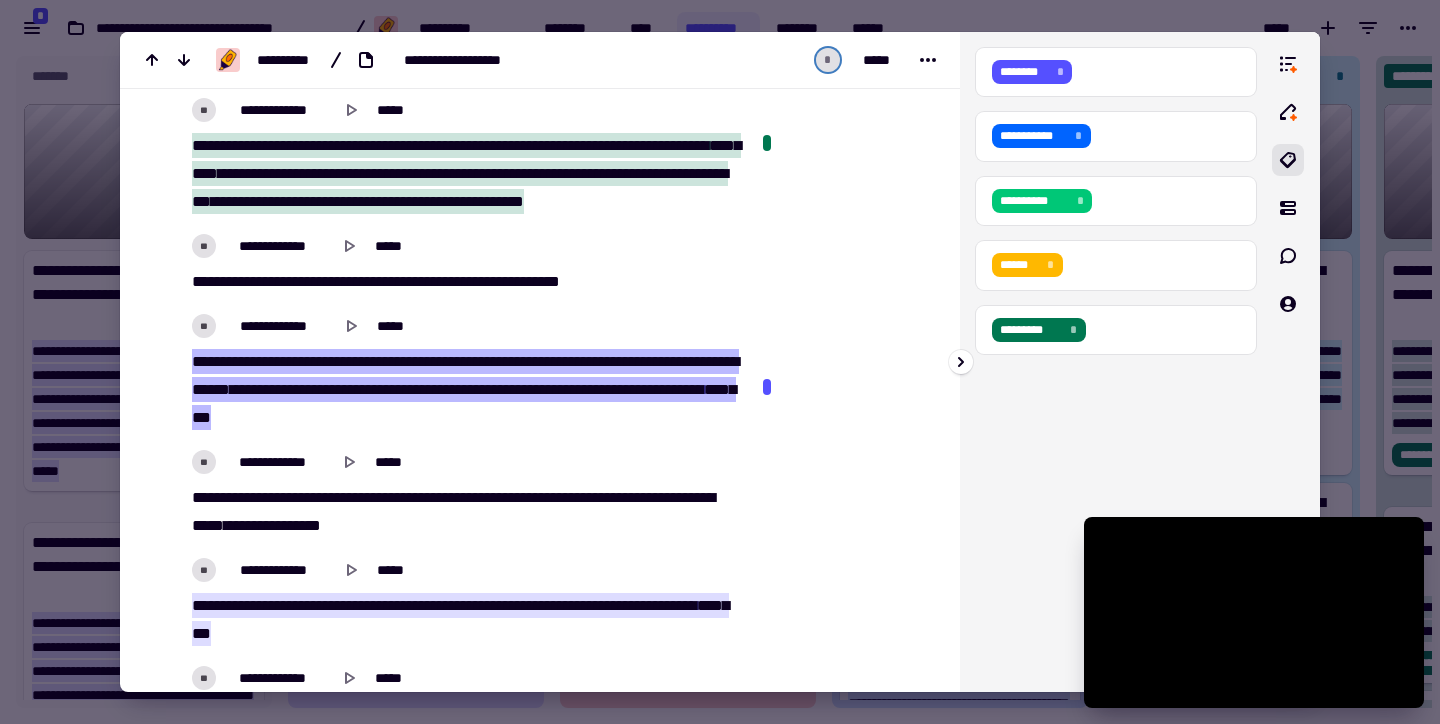 type on "******" 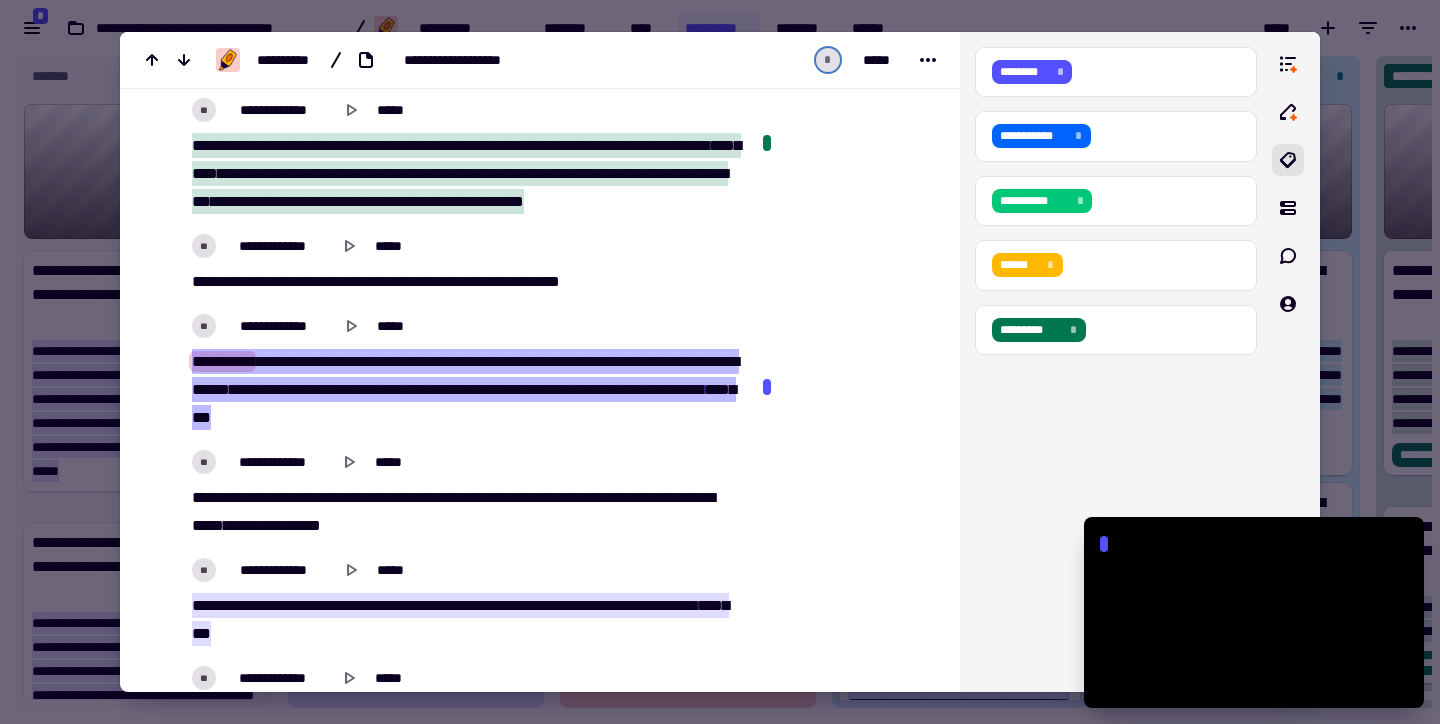 click at bounding box center [720, 362] 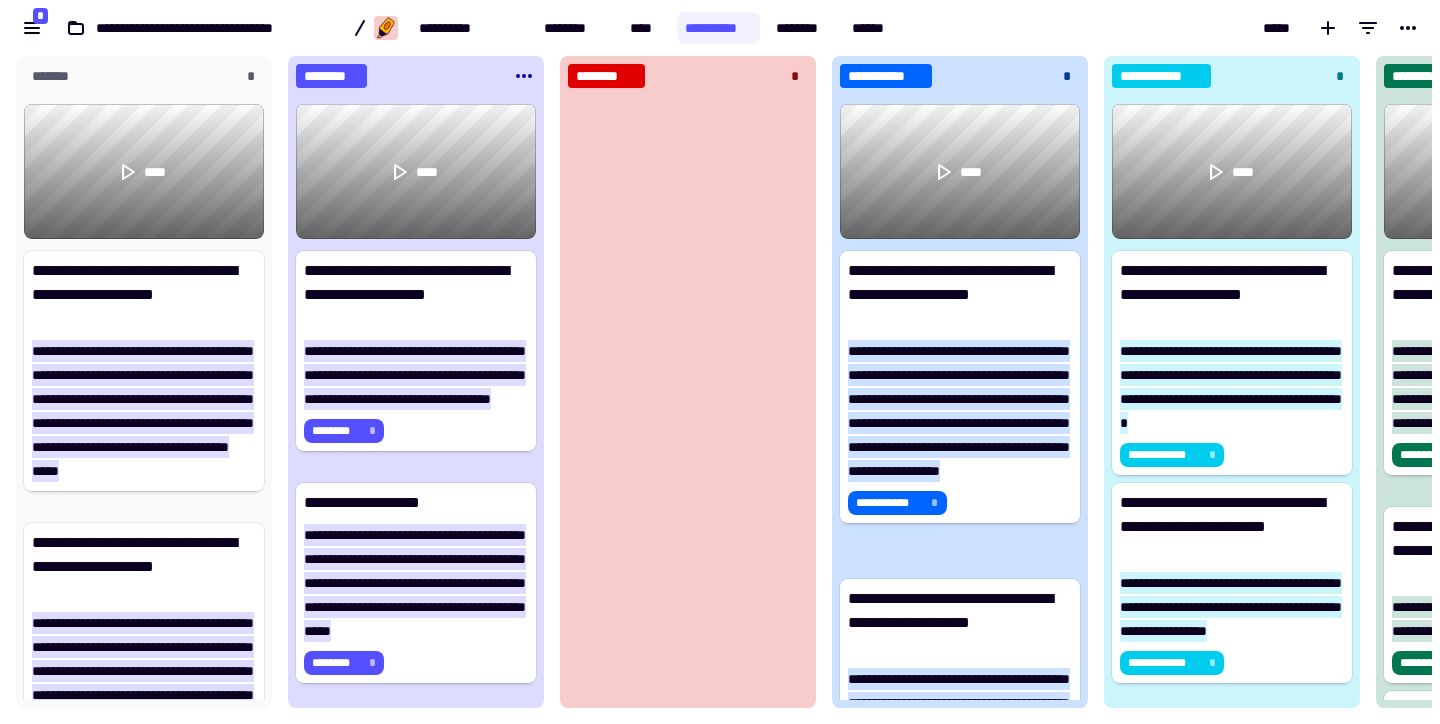 click on "********" 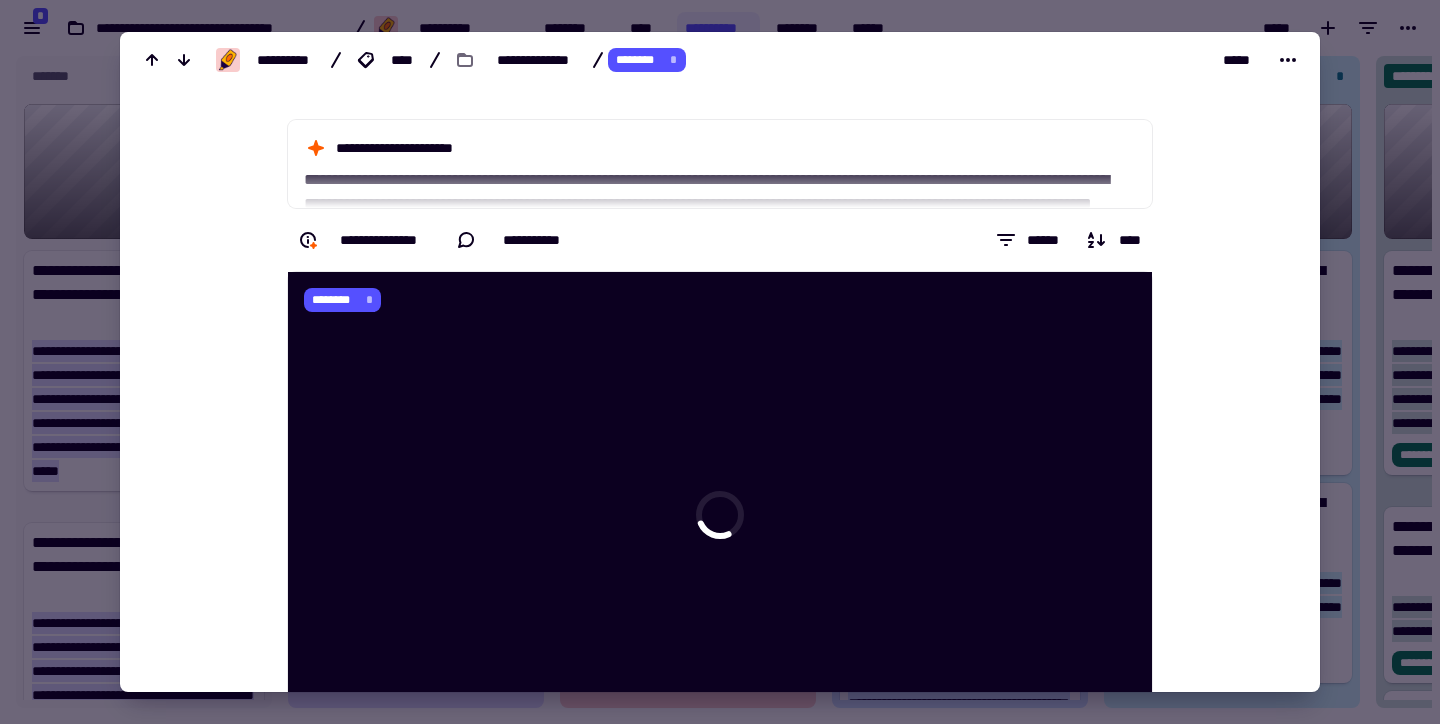 click at bounding box center (720, 362) 